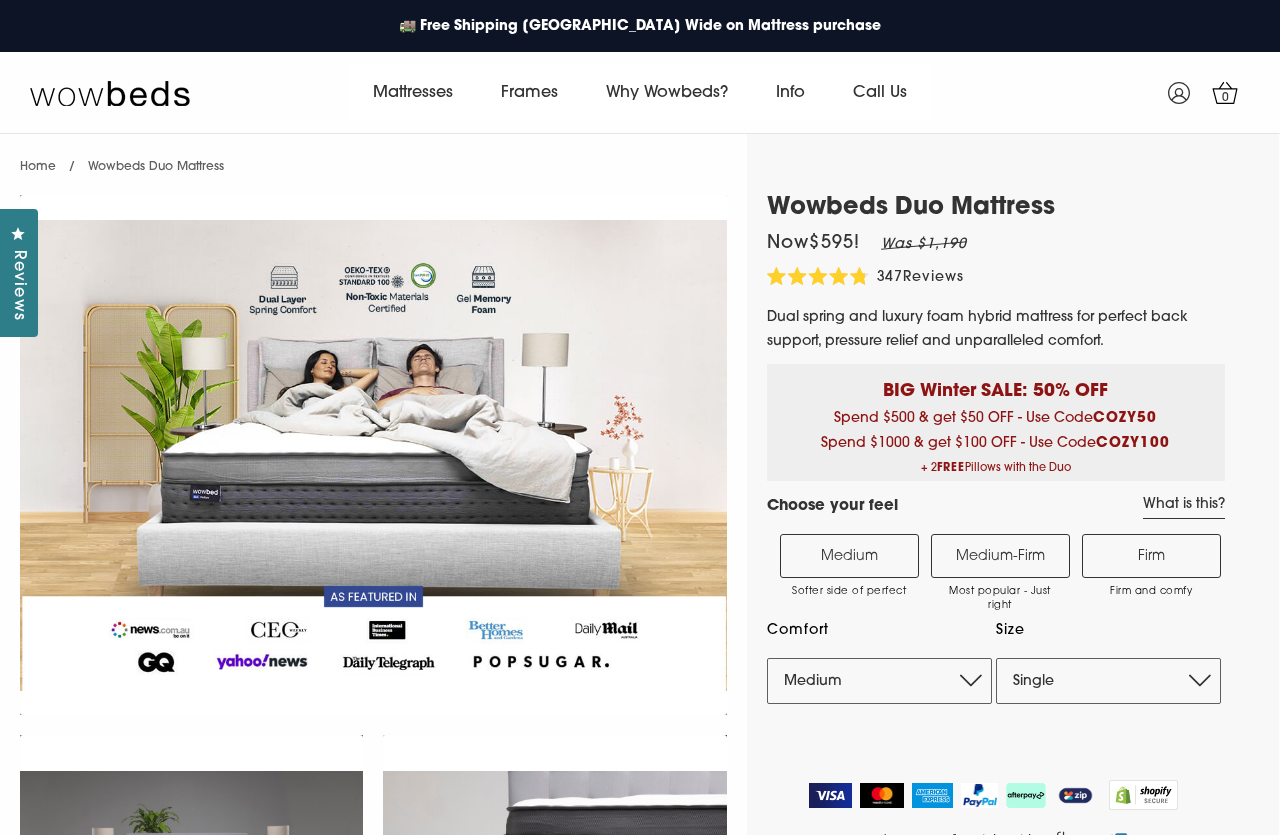 scroll, scrollTop: 0, scrollLeft: 0, axis: both 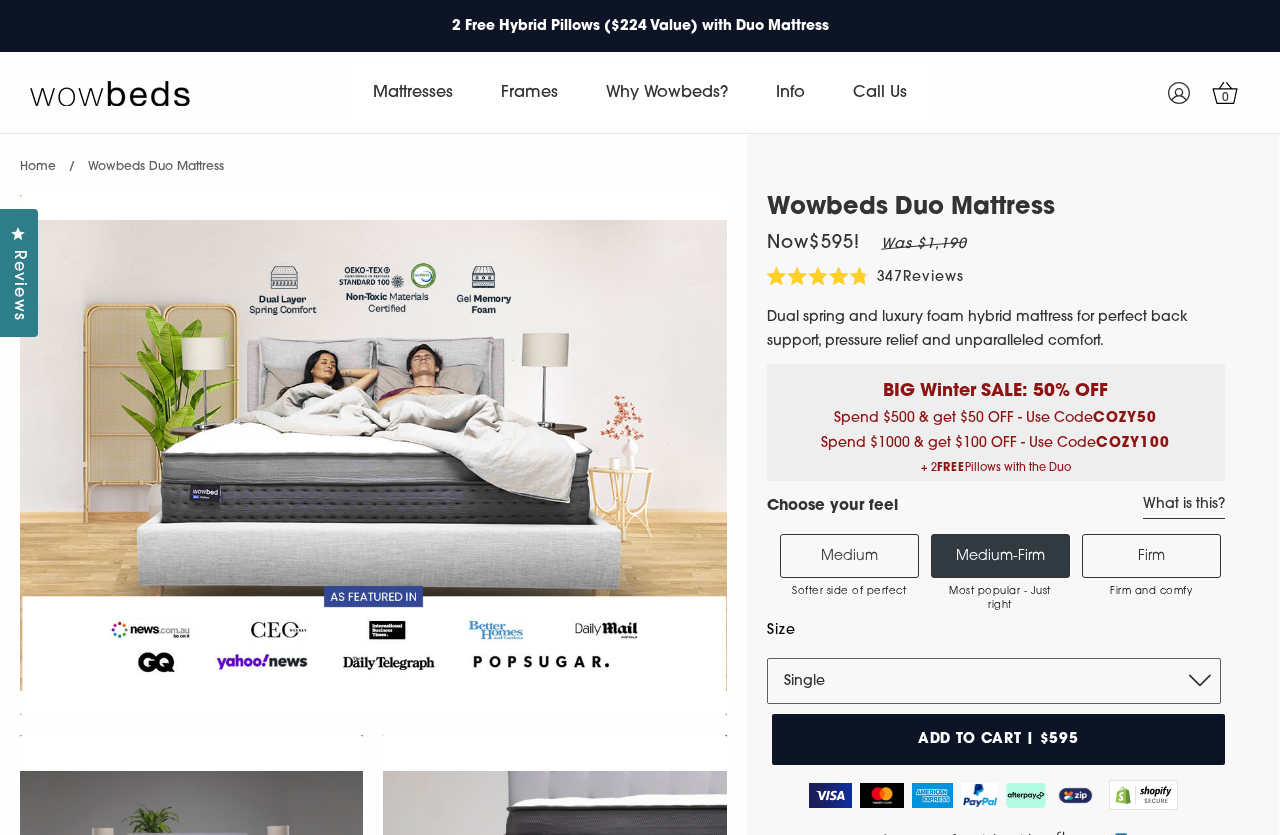 click at bounding box center (373, 455) 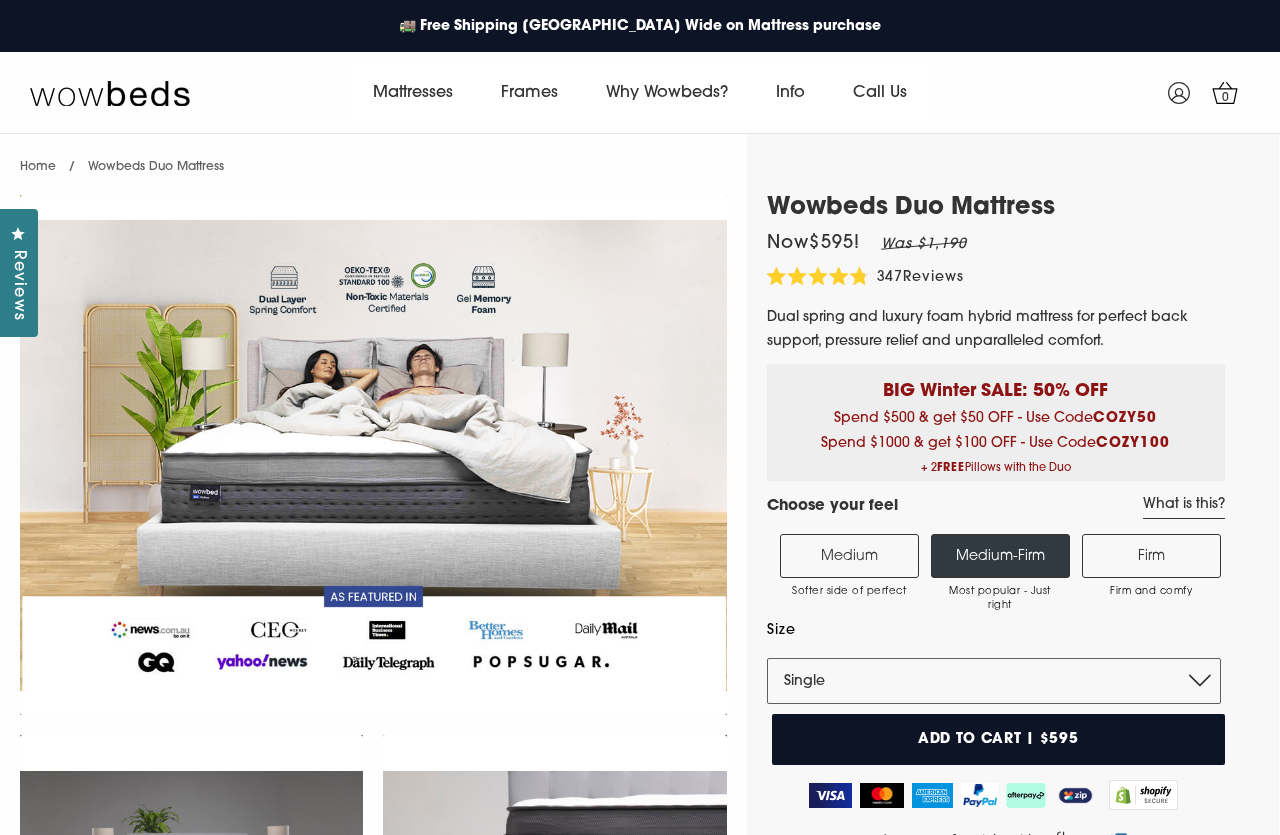 click on "Medium
Softer side of perfect" at bounding box center (849, 556) 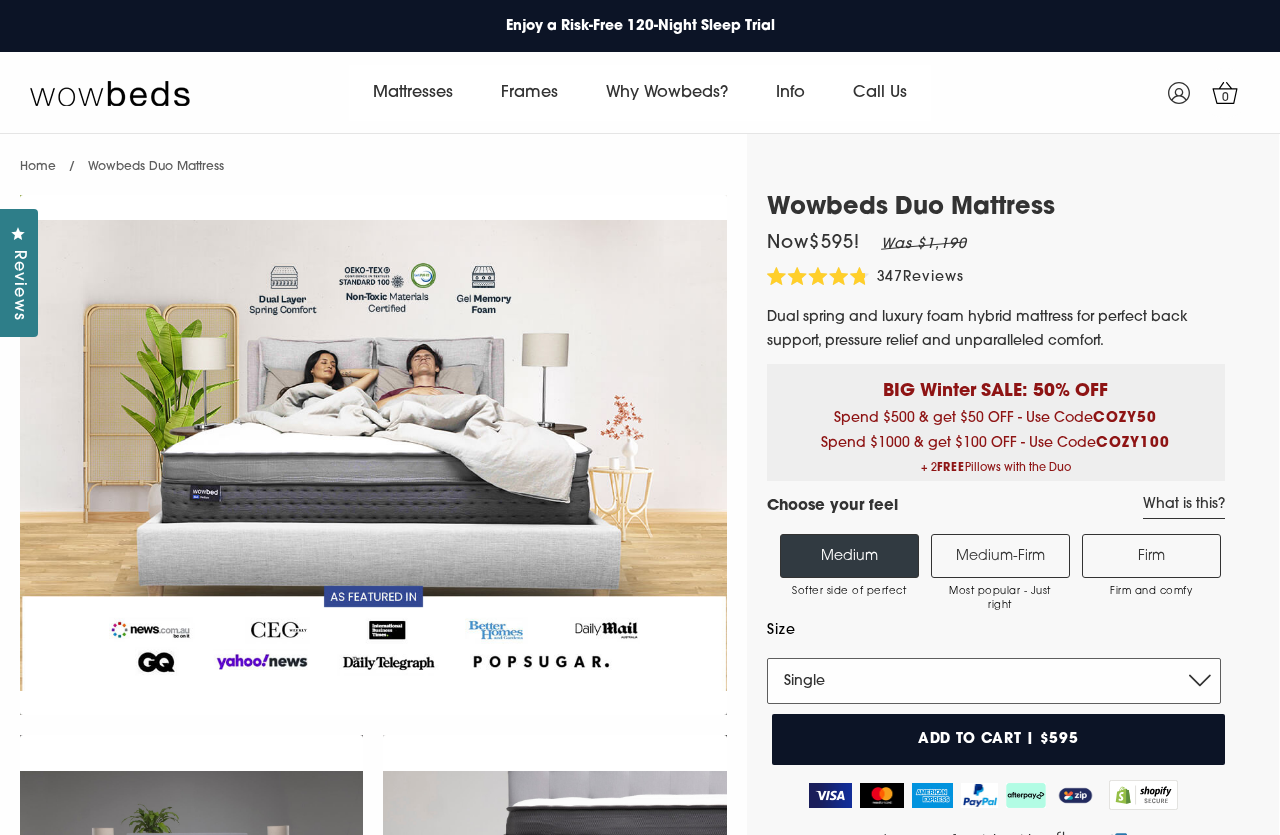 click on "Single King Single Double Queen King" at bounding box center (994, 681) 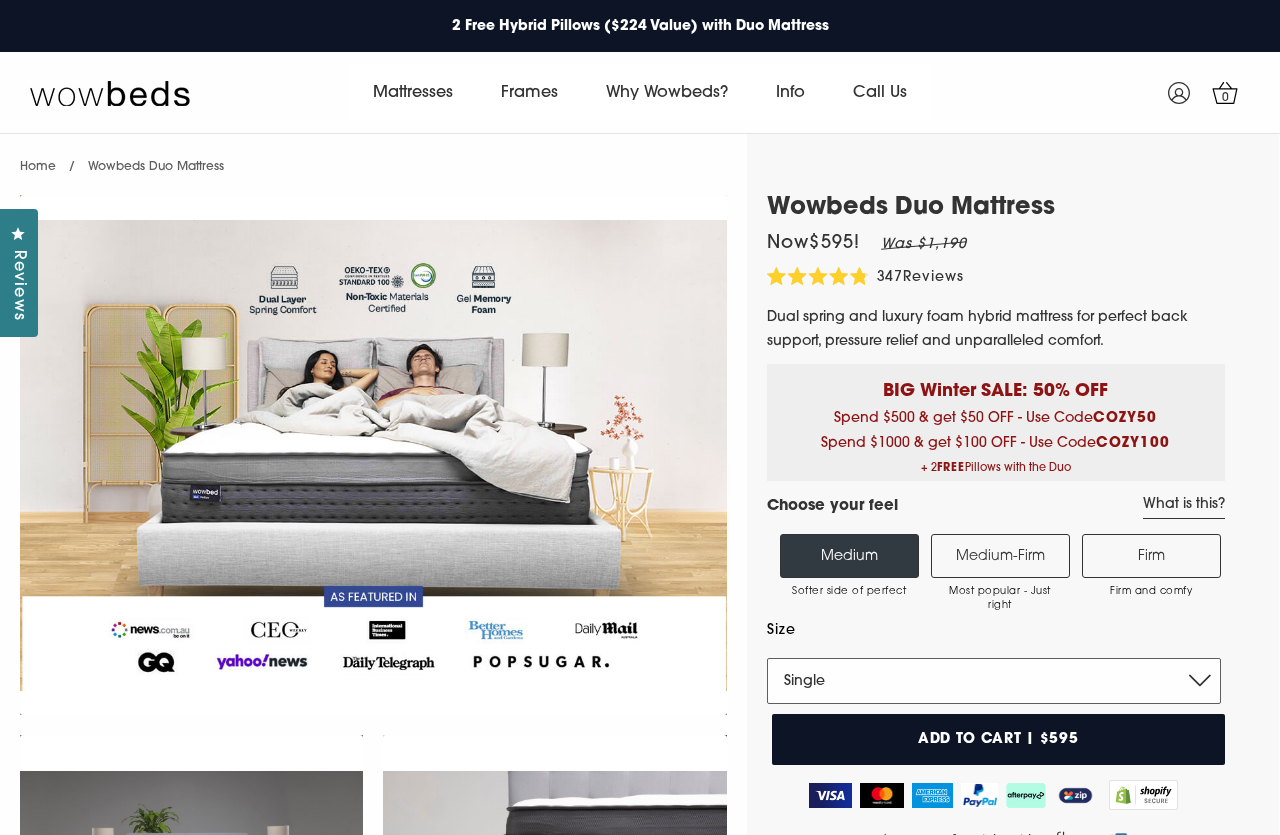 select on "Double" 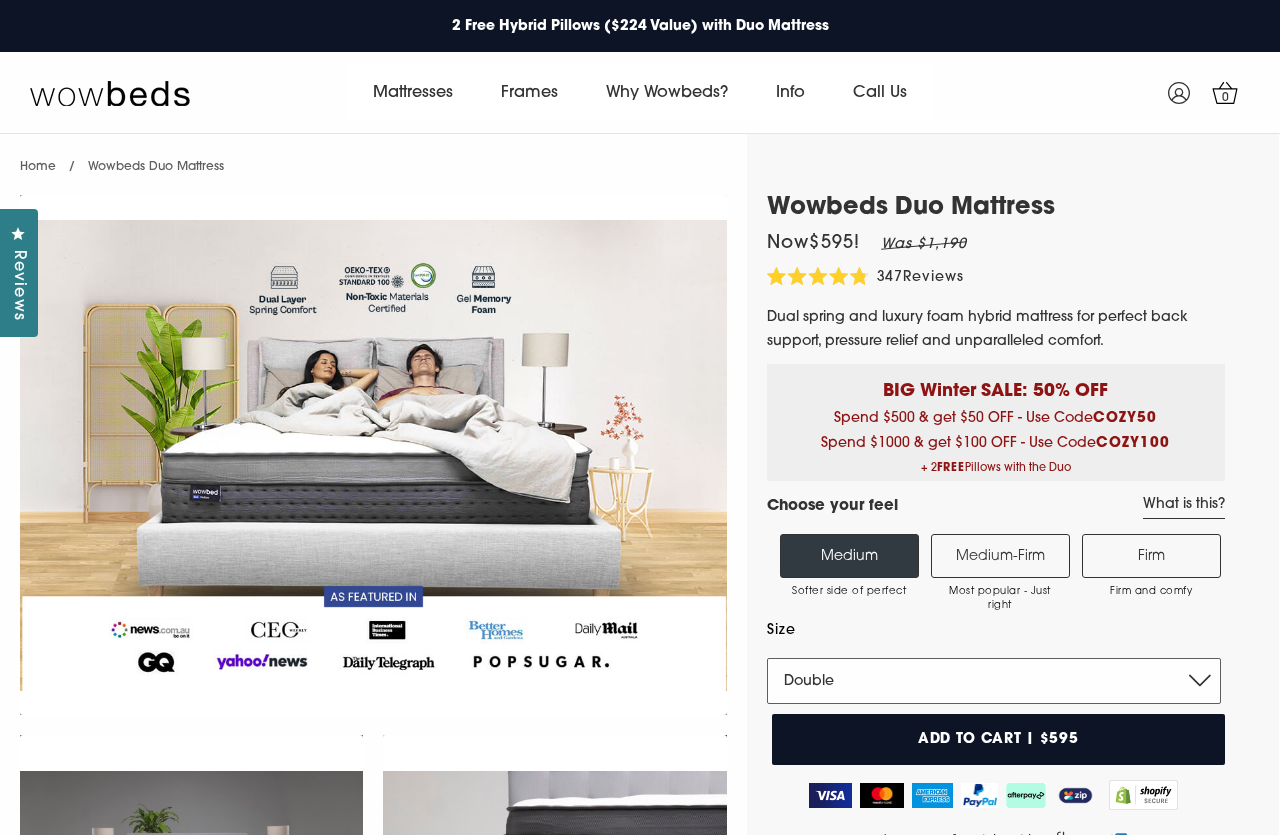 click on "Double" at bounding box center [0, 0] 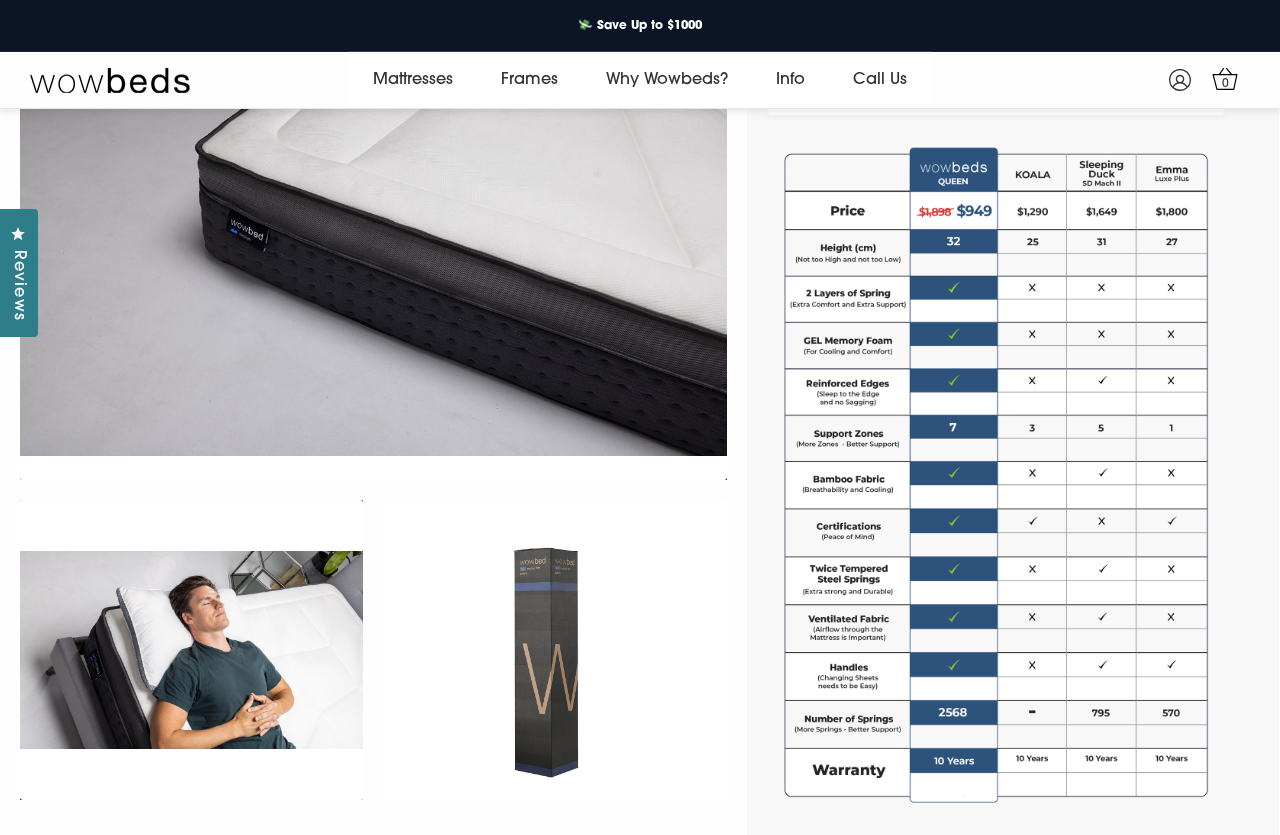 scroll, scrollTop: 1109, scrollLeft: 0, axis: vertical 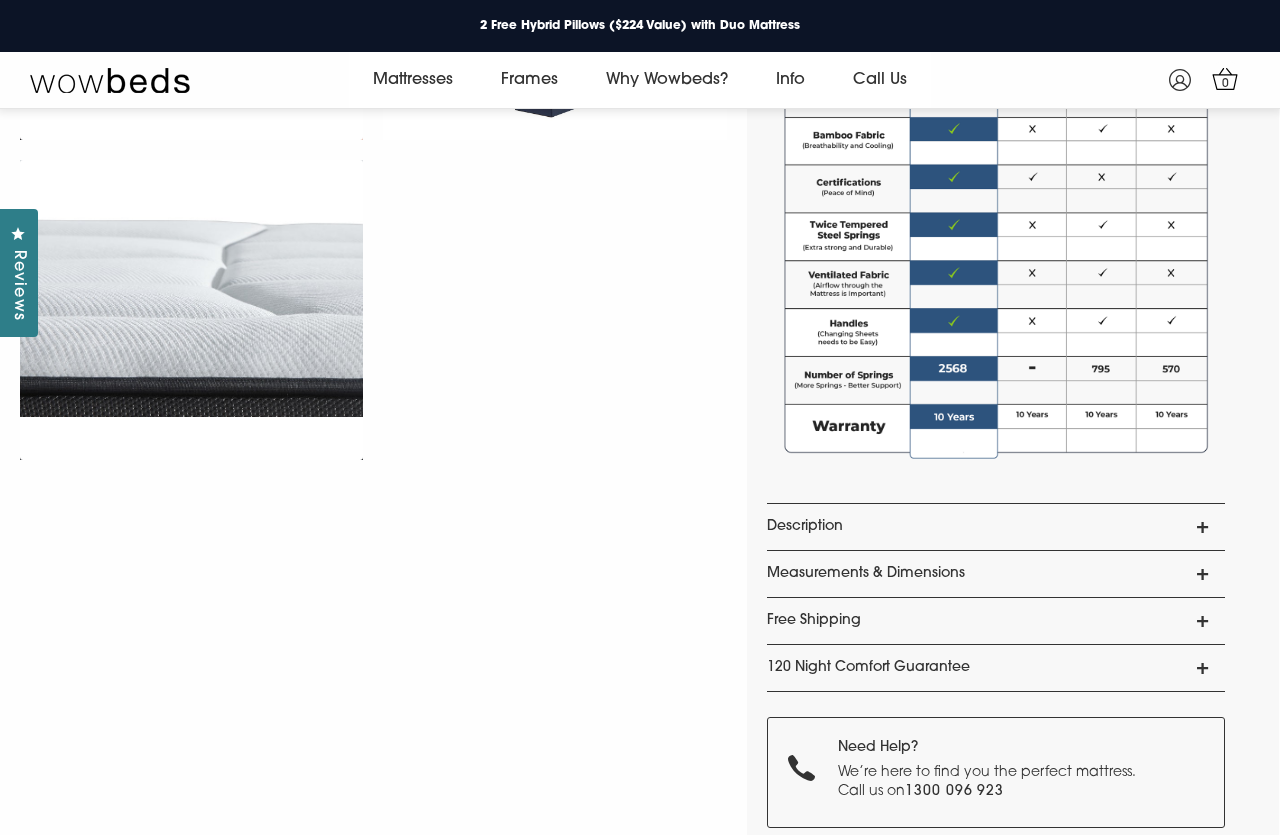 click on "Measurements & Dimensions" at bounding box center (996, 574) 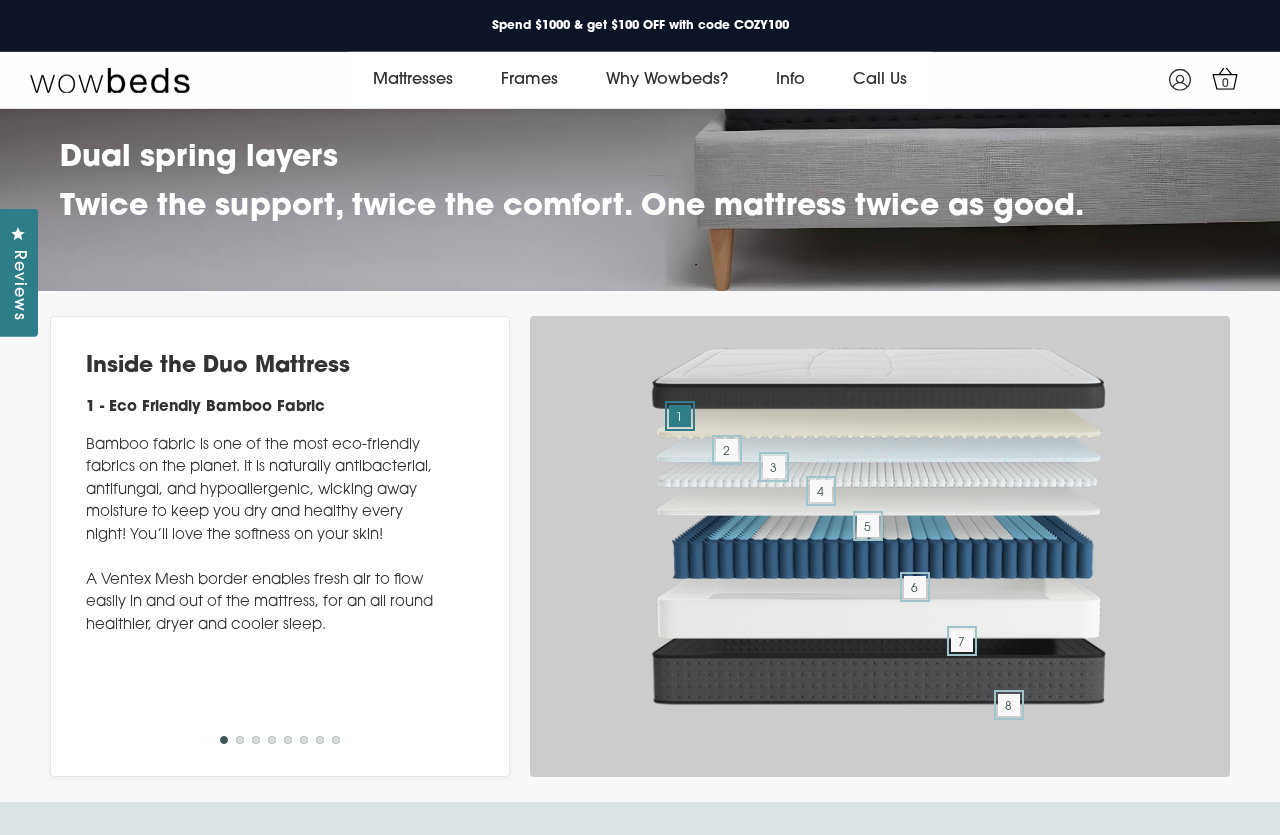 scroll, scrollTop: 6821, scrollLeft: 0, axis: vertical 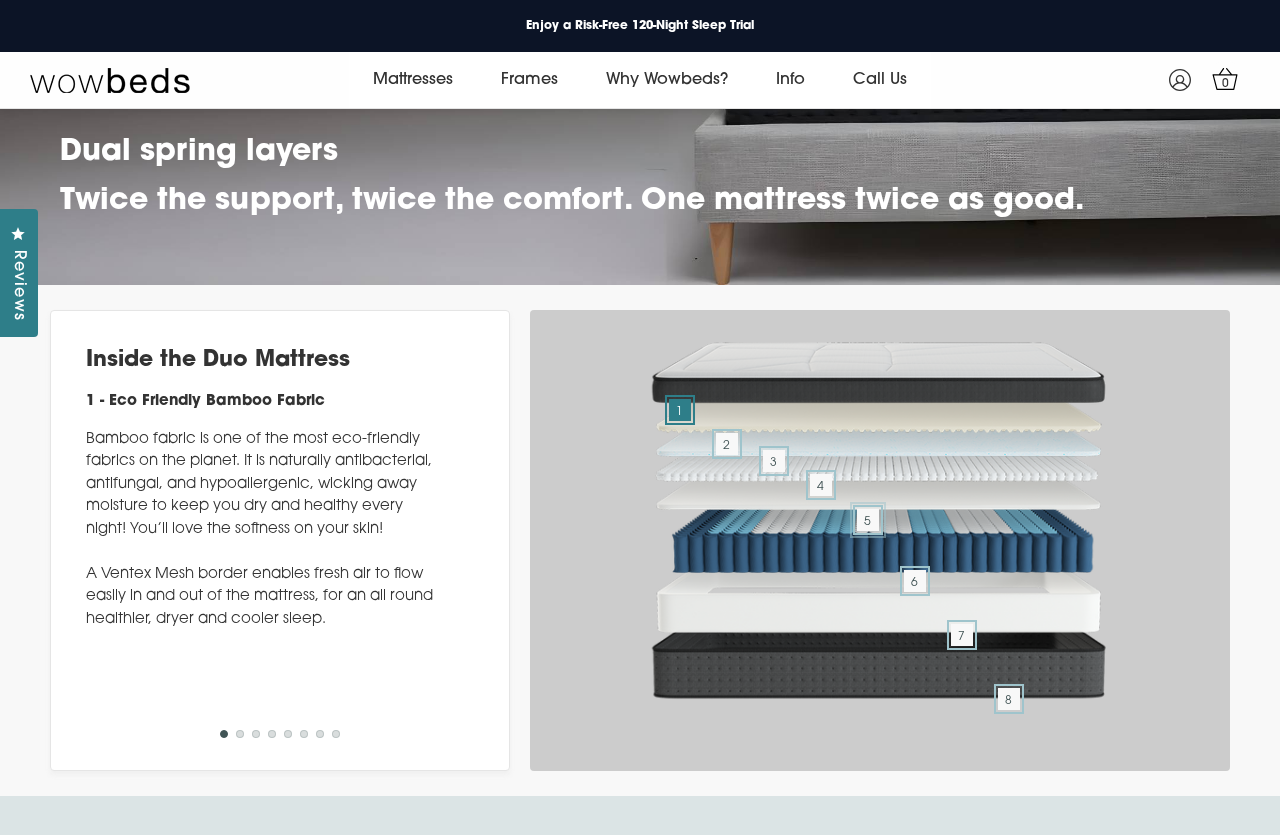 click on "5" at bounding box center [868, 520] 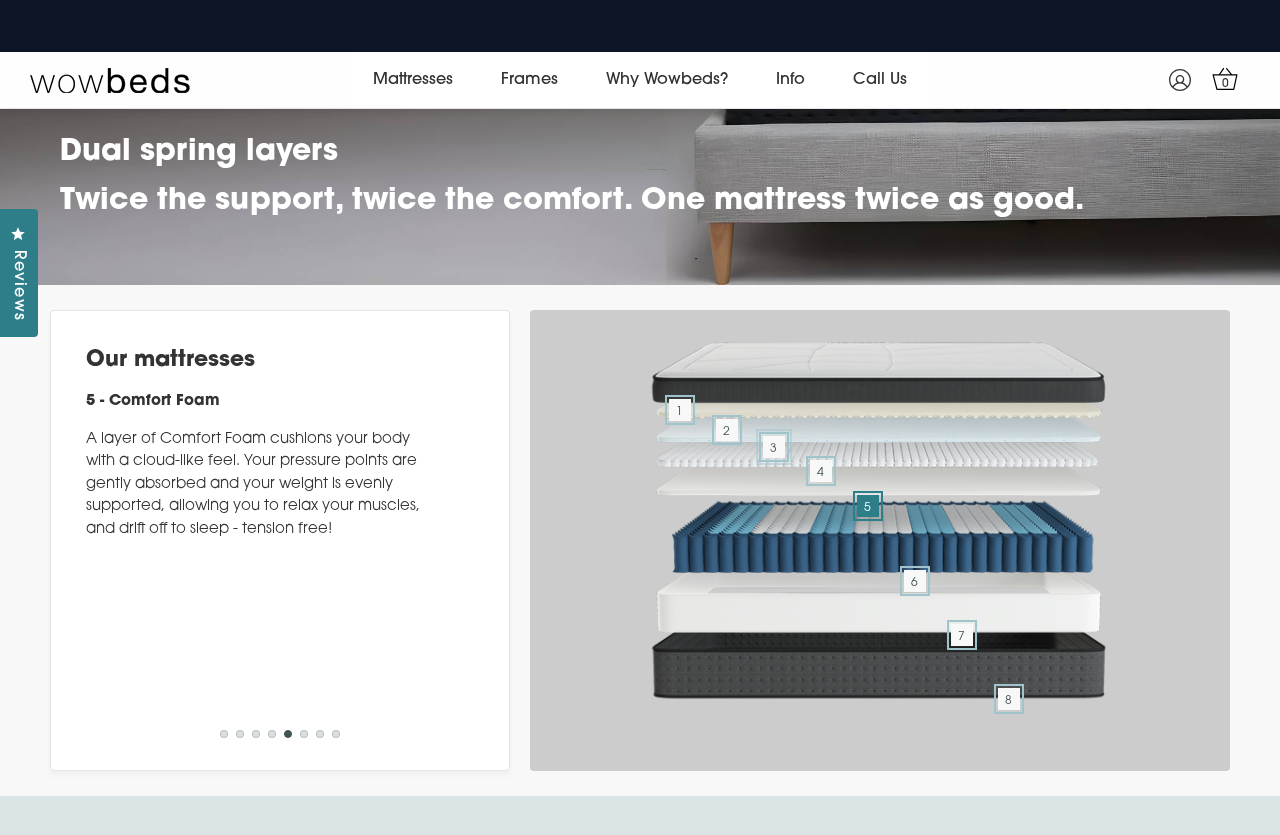 click on "3" at bounding box center [774, 447] 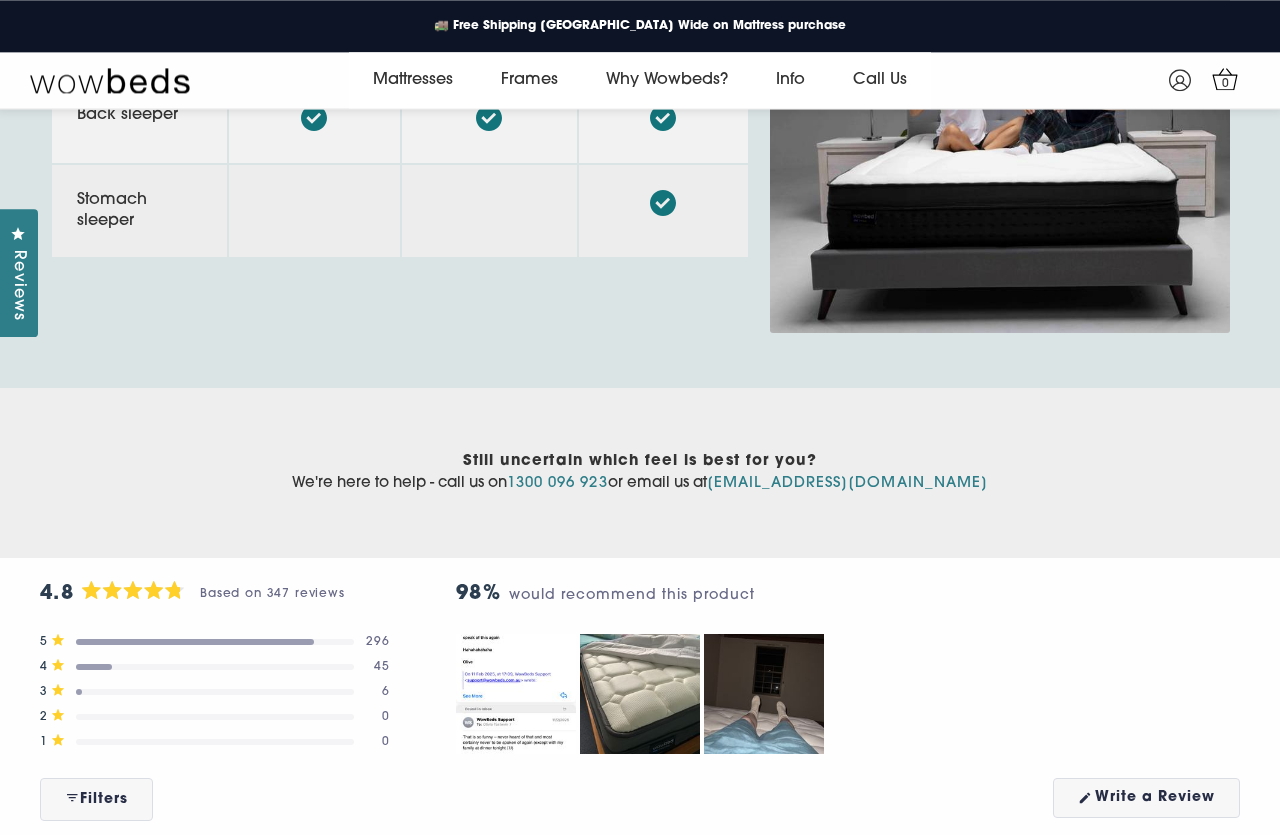 scroll, scrollTop: 8453, scrollLeft: 0, axis: vertical 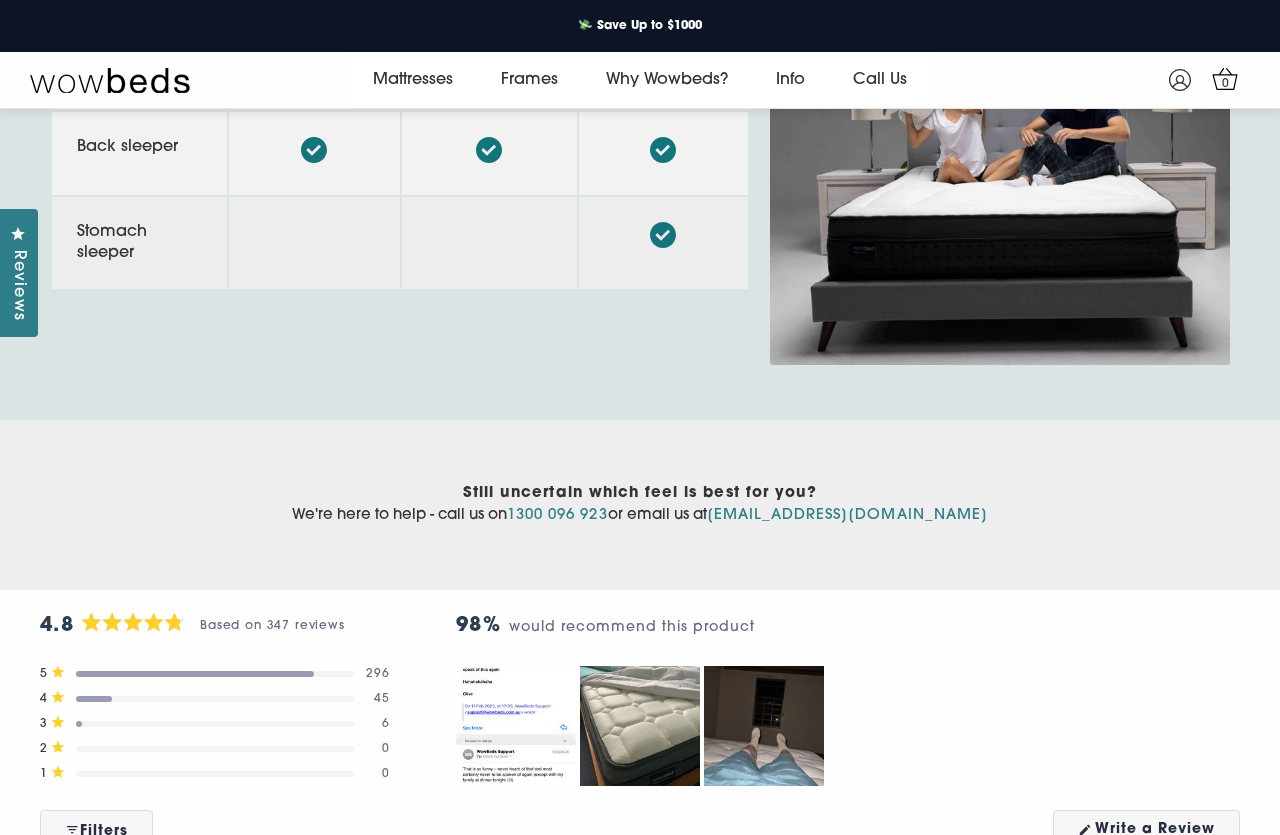 click at bounding box center [1000, 194] 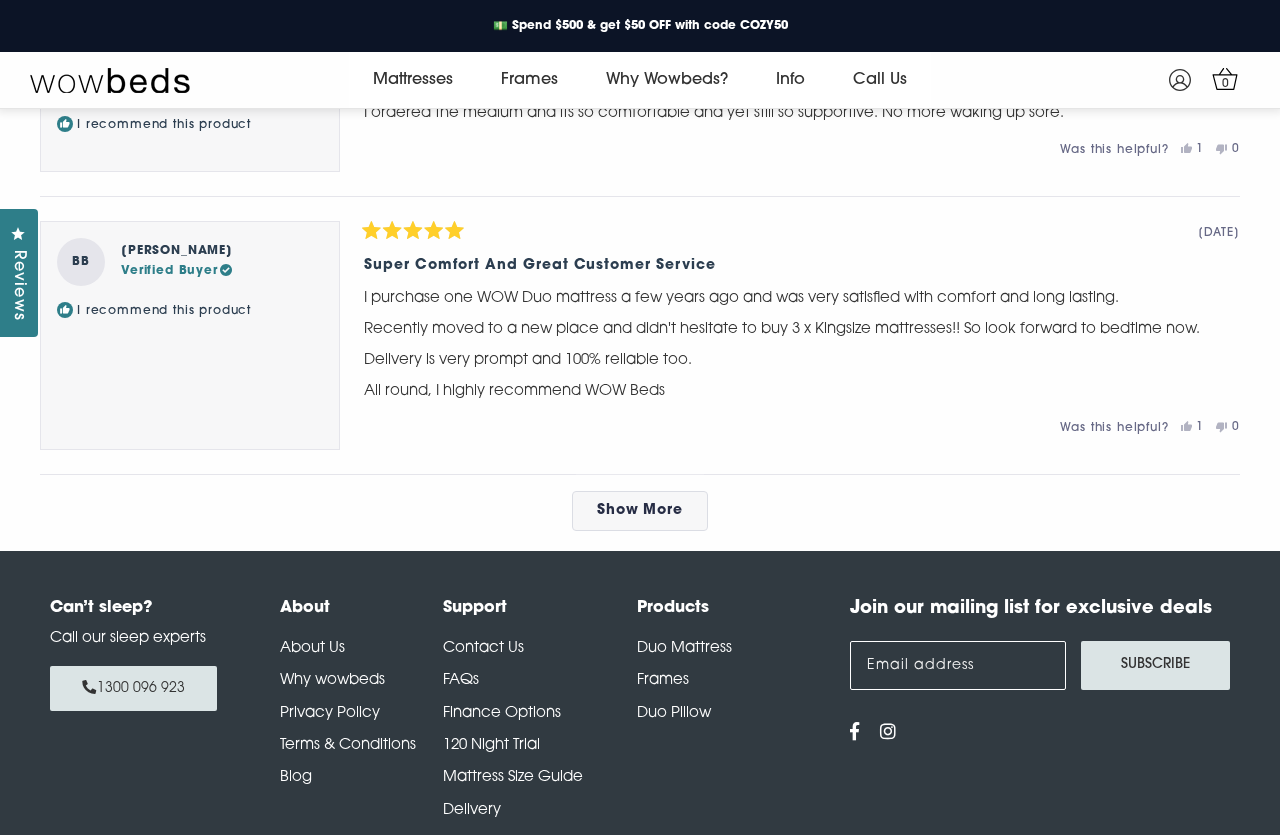 scroll, scrollTop: 10085, scrollLeft: 0, axis: vertical 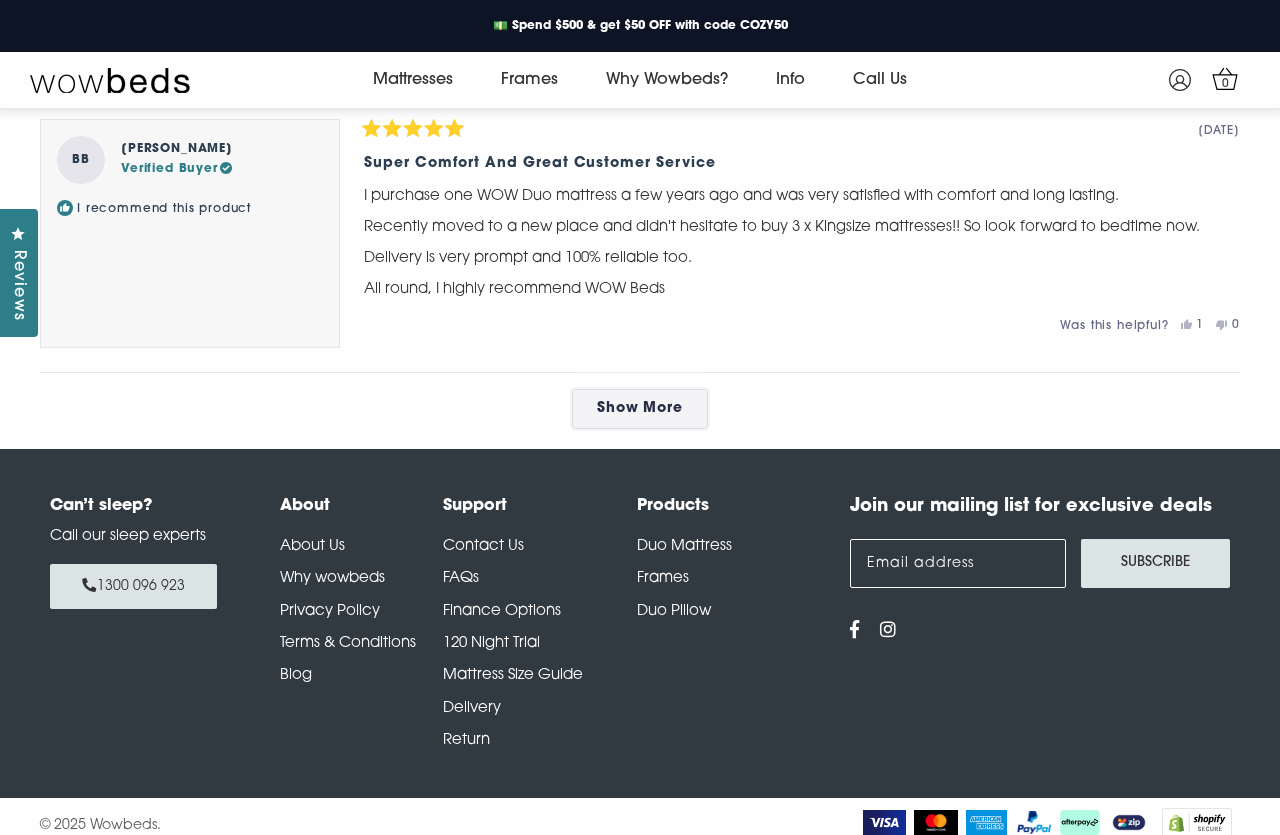 click on "Show More" at bounding box center [640, 408] 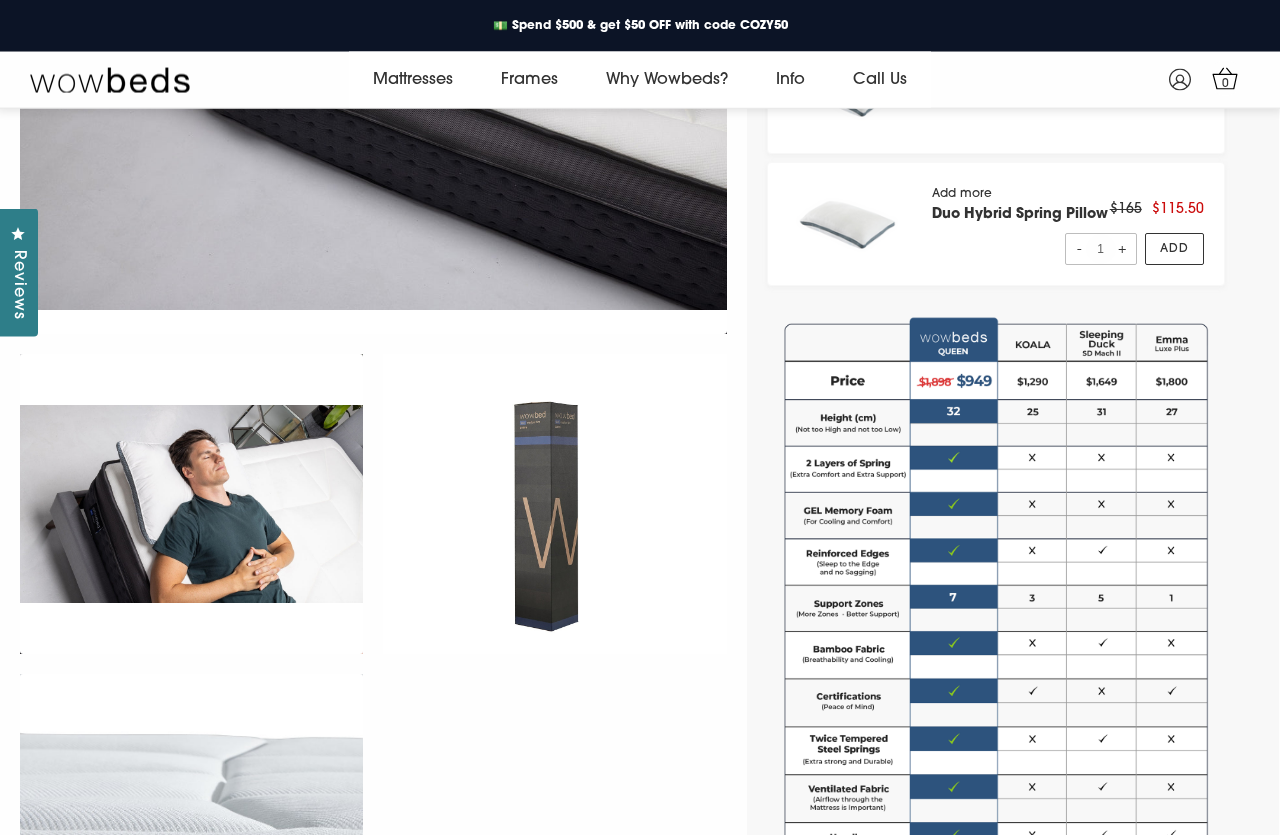 scroll, scrollTop: 905, scrollLeft: 0, axis: vertical 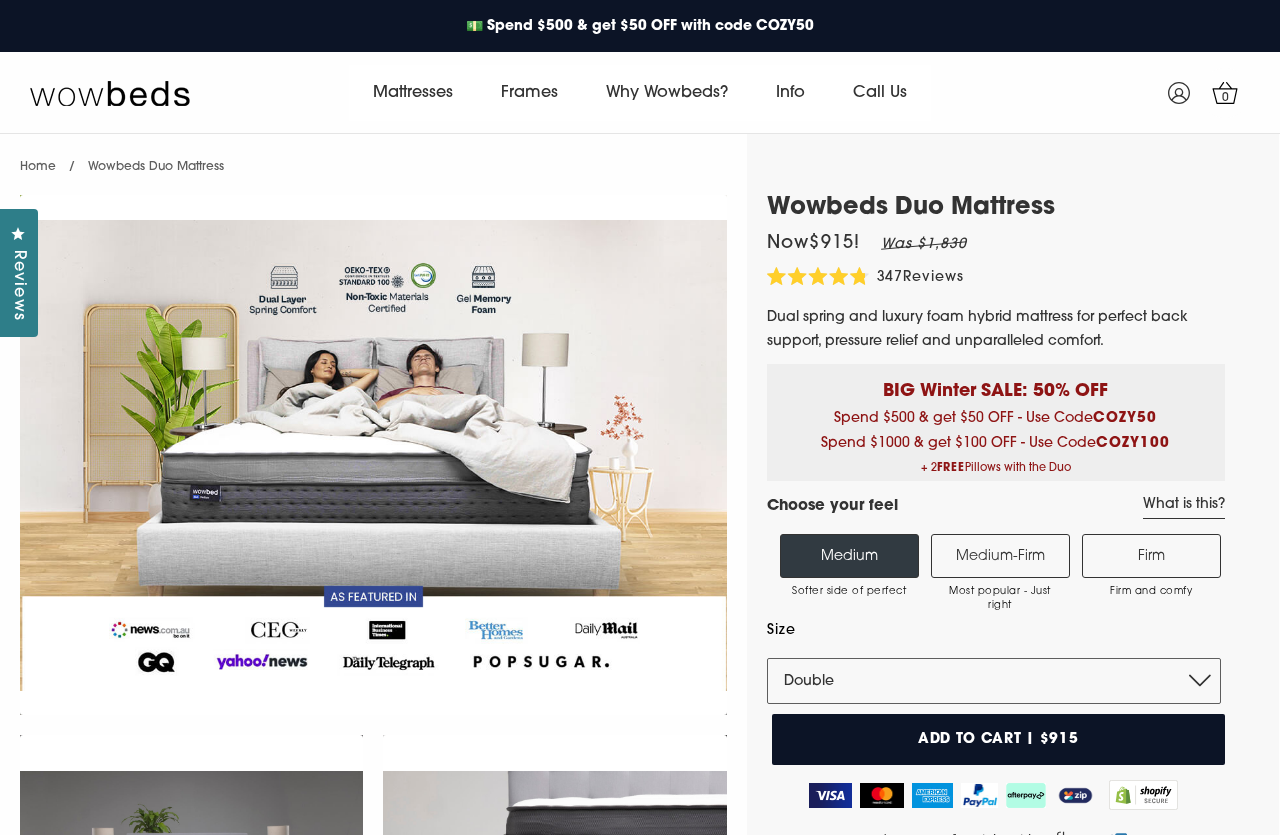 click at bounding box center (373, 455) 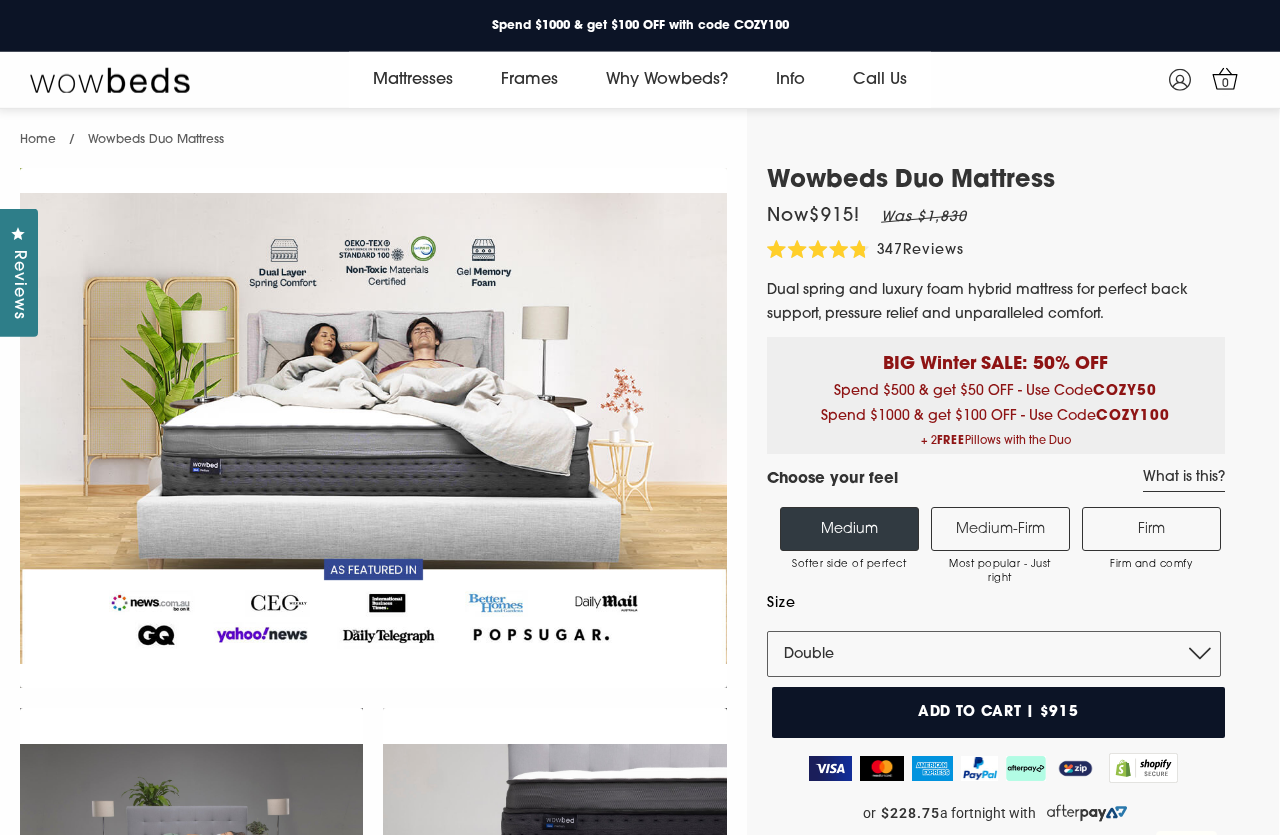 scroll, scrollTop: 0, scrollLeft: 0, axis: both 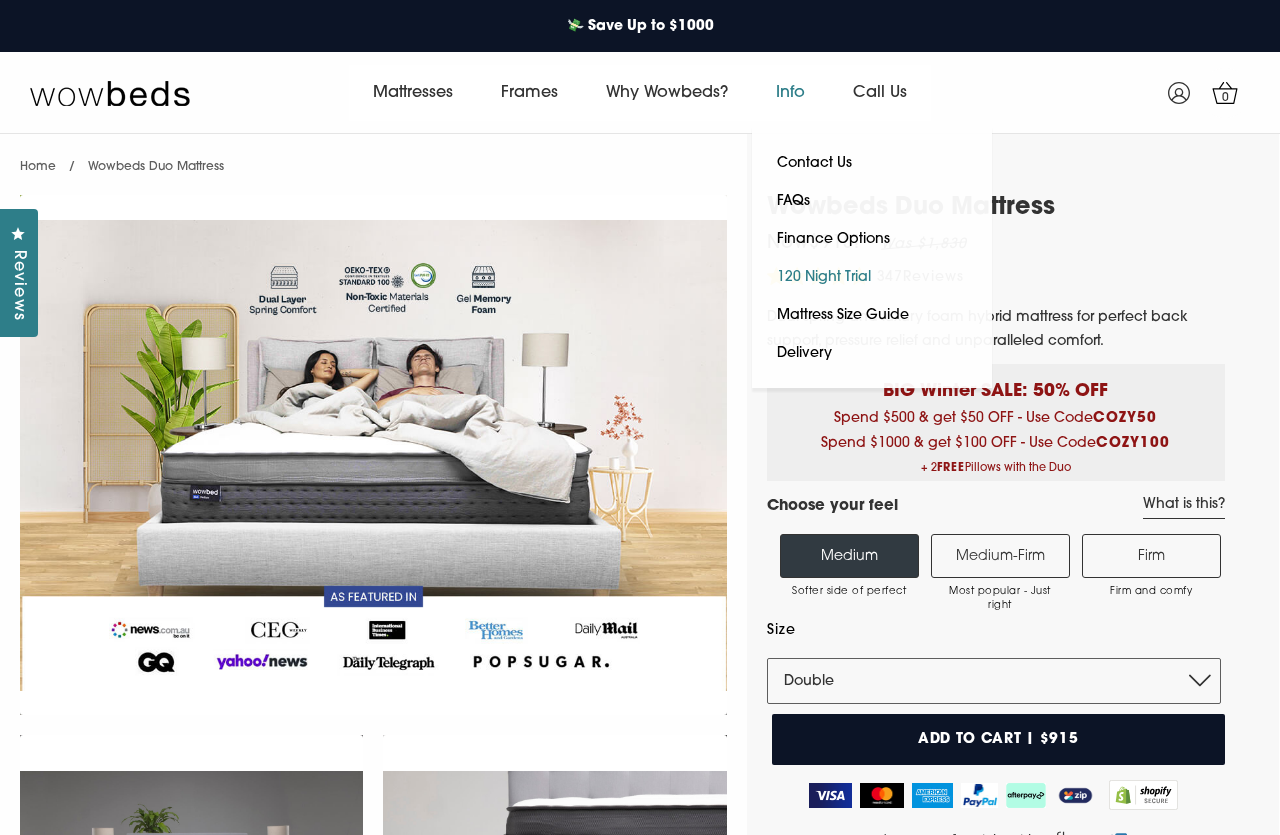 click on "120 Night Trial" at bounding box center (824, 278) 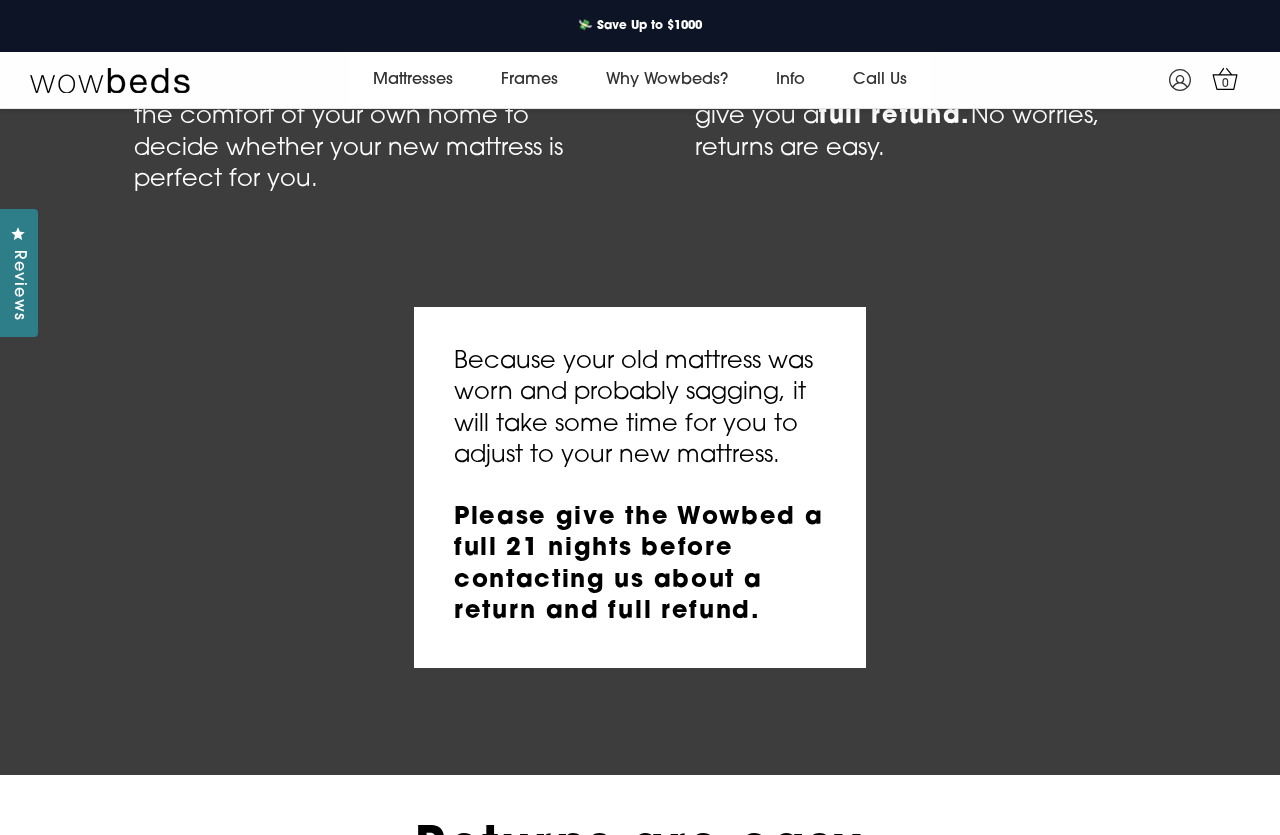 scroll, scrollTop: 701, scrollLeft: 0, axis: vertical 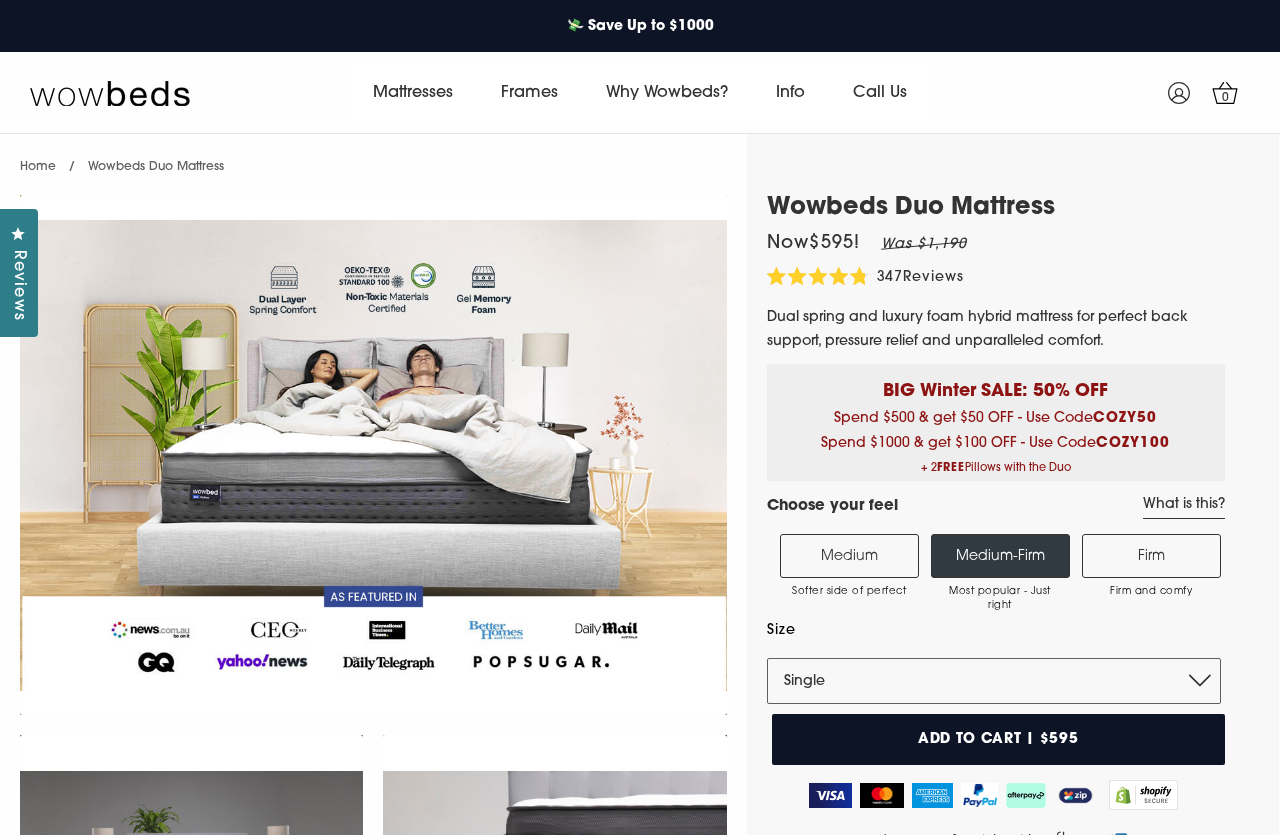 click on "Medium
Softer side of perfect" at bounding box center (849, 556) 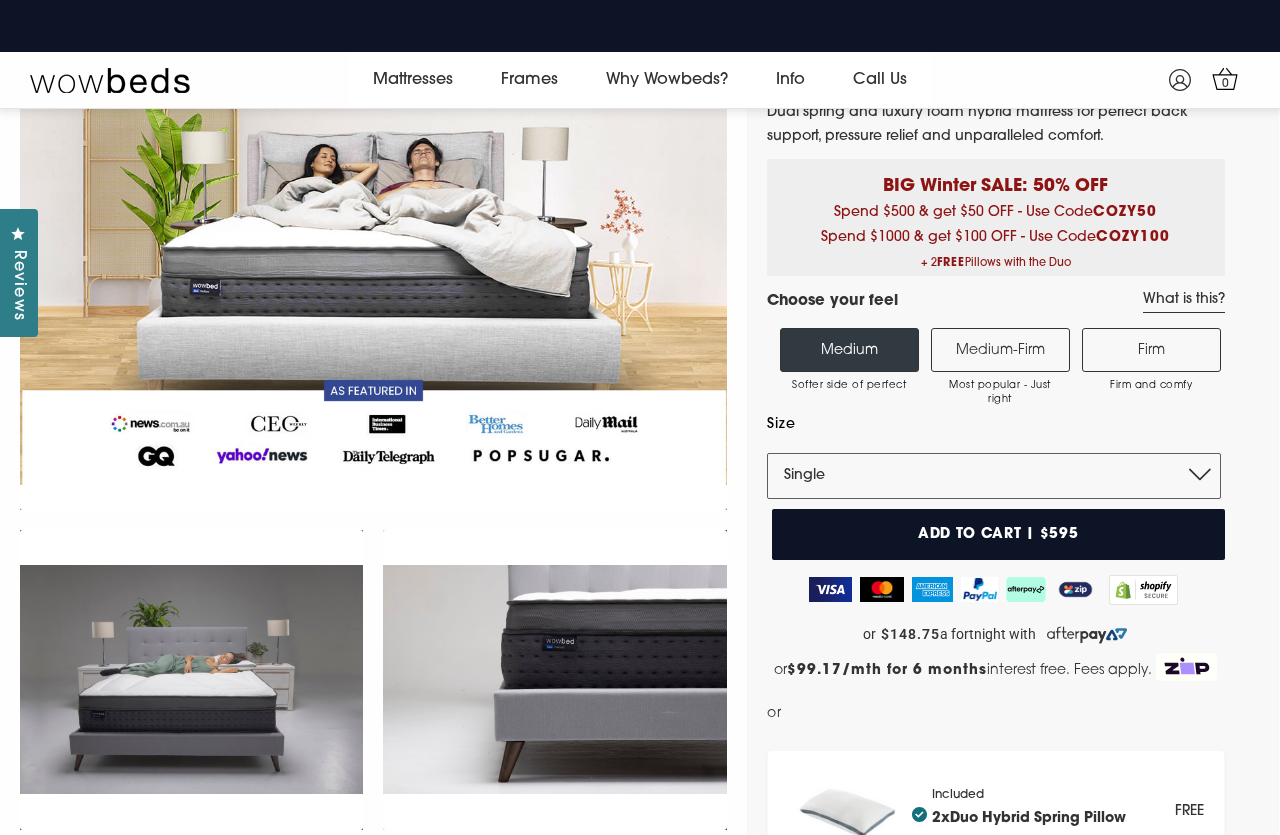 scroll, scrollTop: 191, scrollLeft: 0, axis: vertical 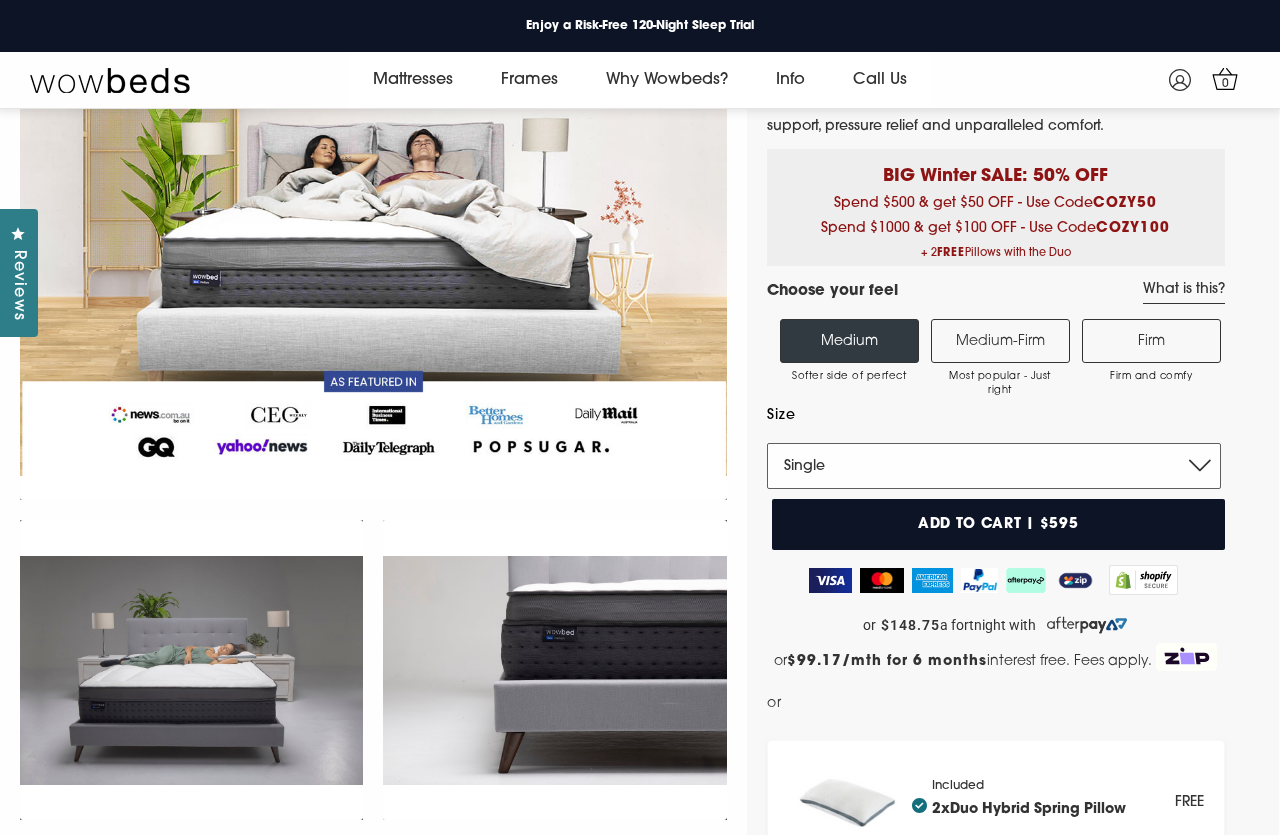 click on "Single King Single Double Queen King" at bounding box center [994, 466] 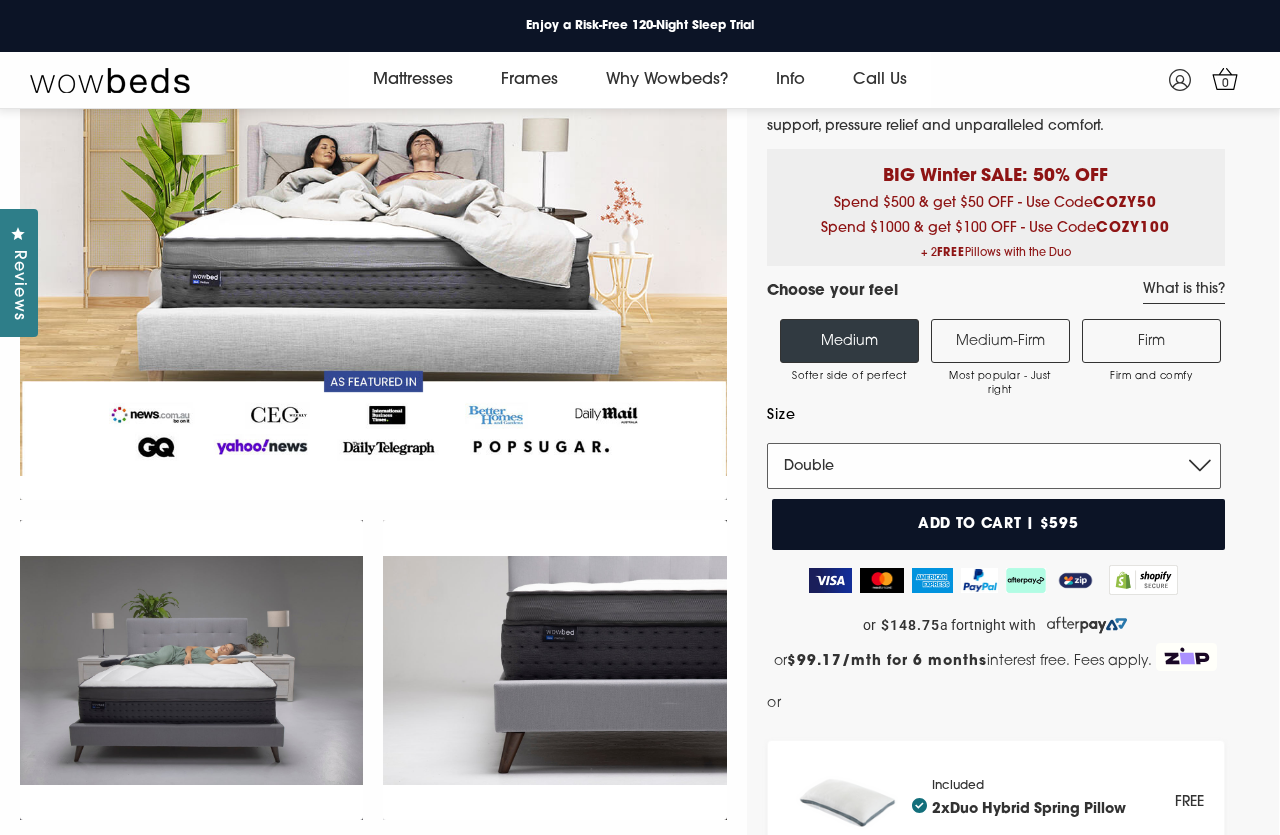 click on "Double" at bounding box center [0, 0] 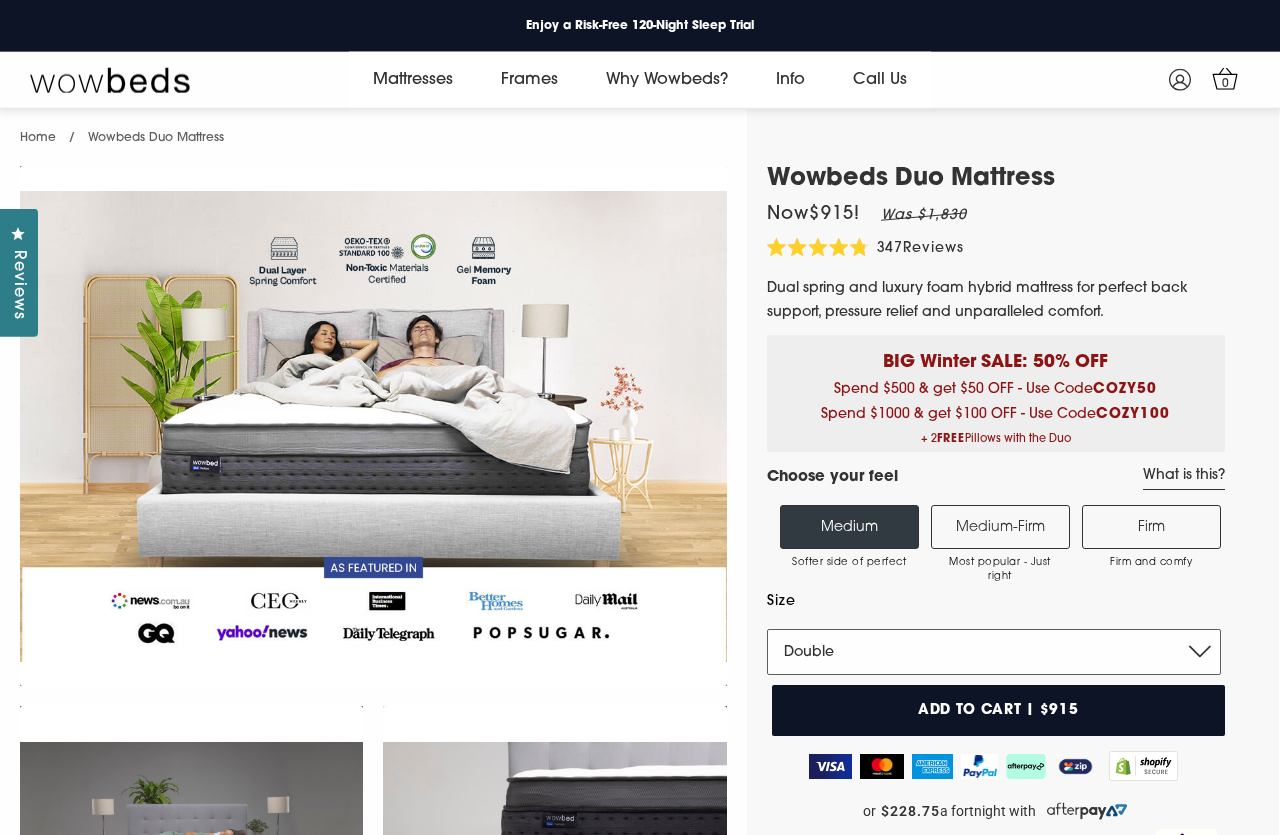 scroll, scrollTop: 0, scrollLeft: 0, axis: both 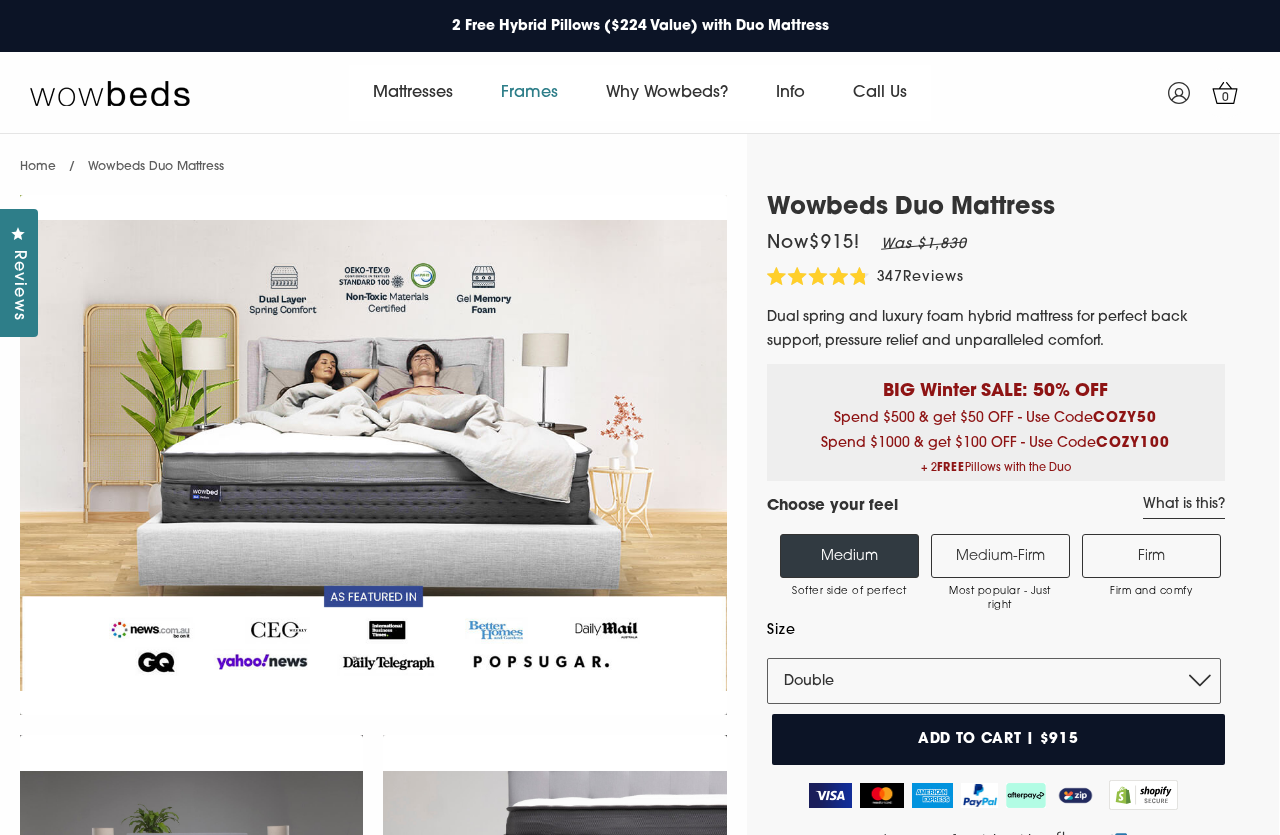 click on "Frames" at bounding box center [529, 93] 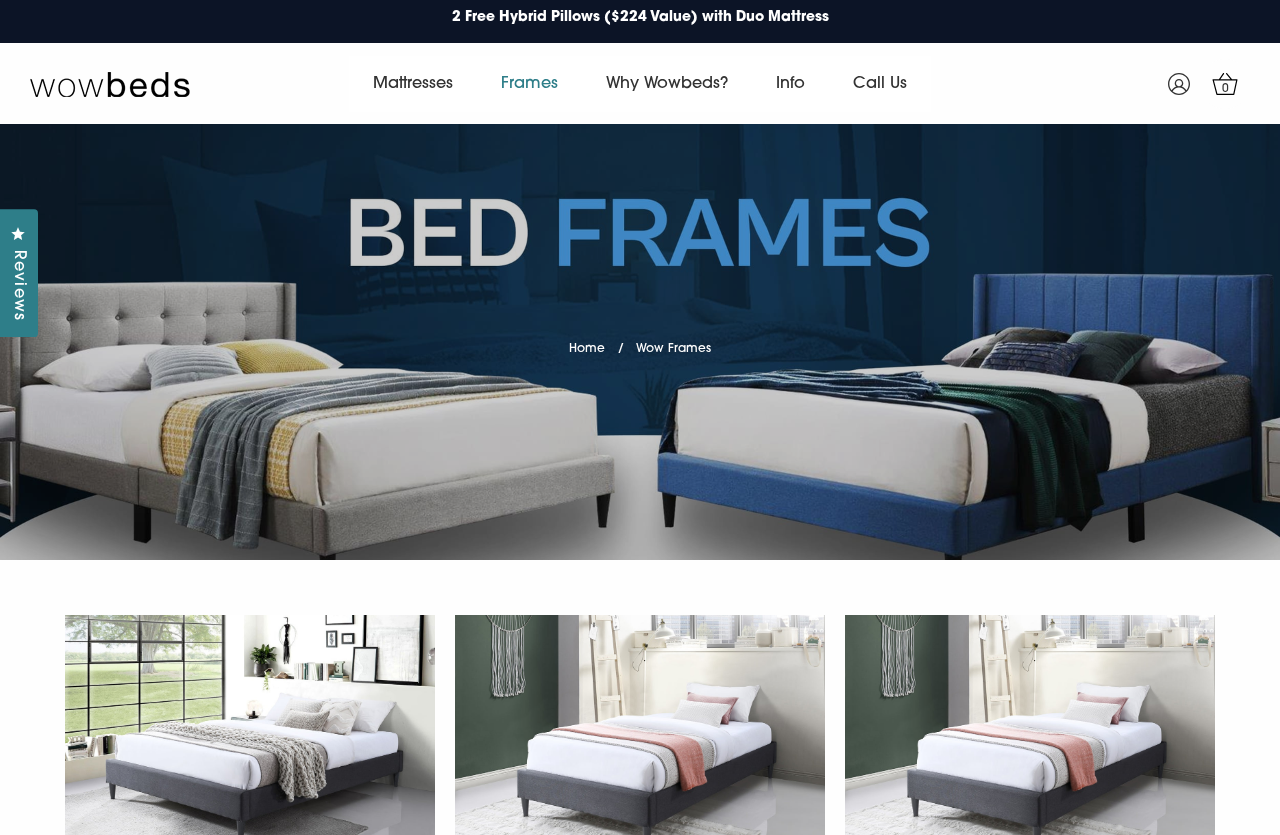 scroll, scrollTop: 0, scrollLeft: 0, axis: both 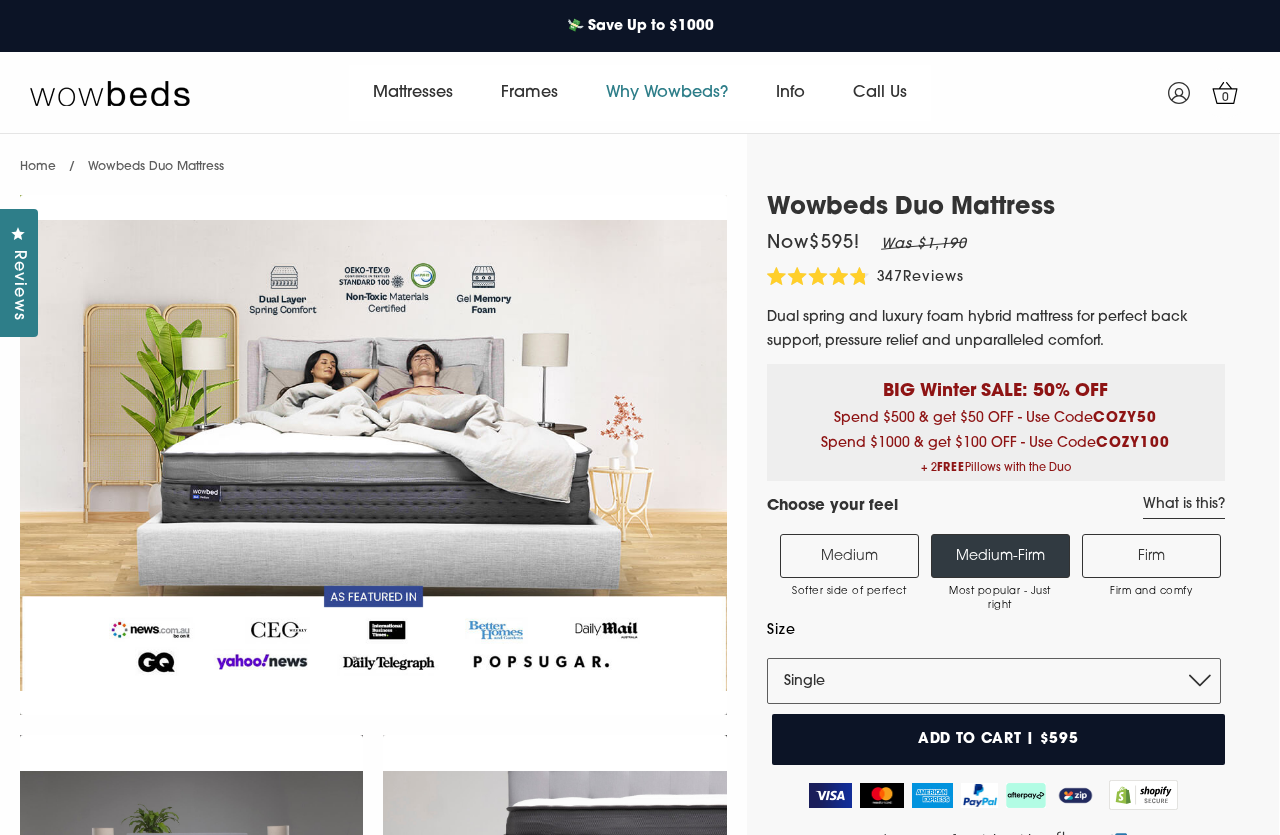 click on "Why Wowbeds?" at bounding box center (667, 93) 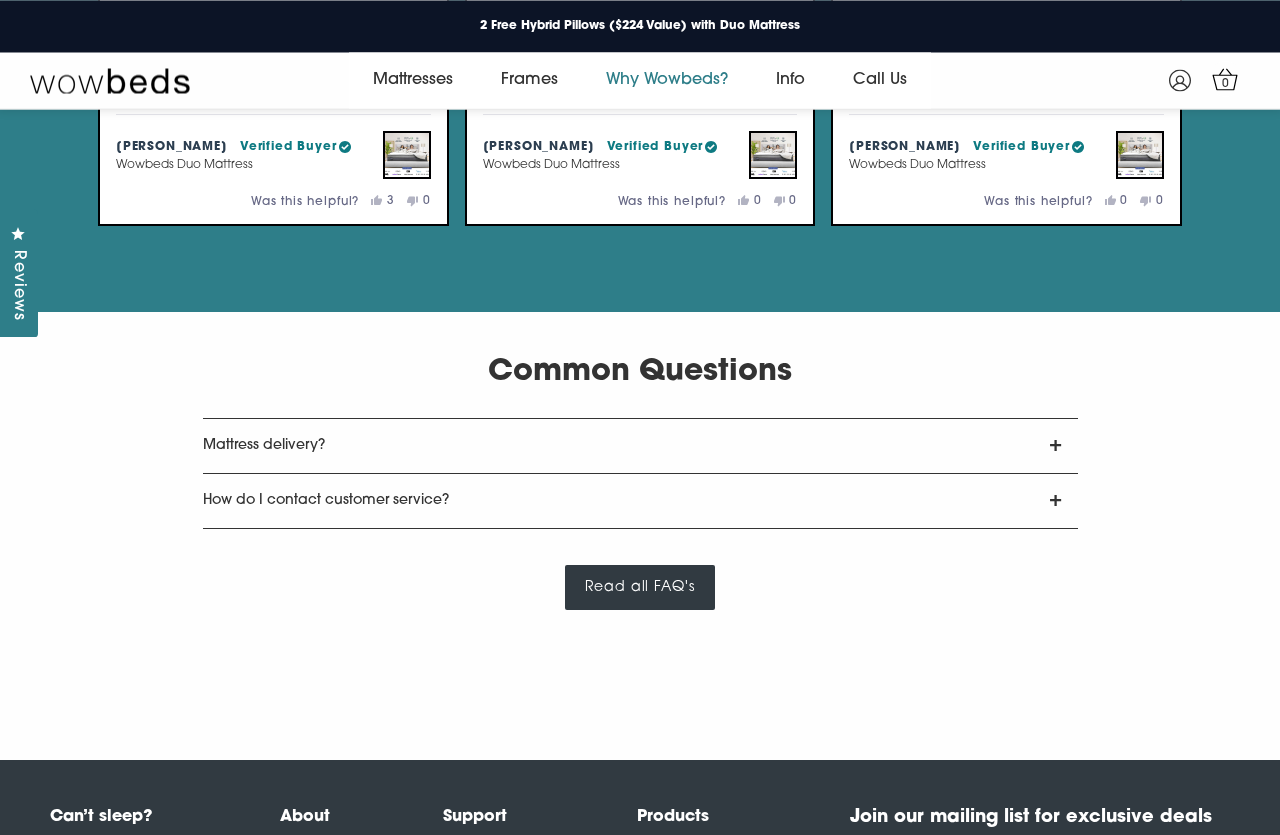 scroll, scrollTop: 3250, scrollLeft: 0, axis: vertical 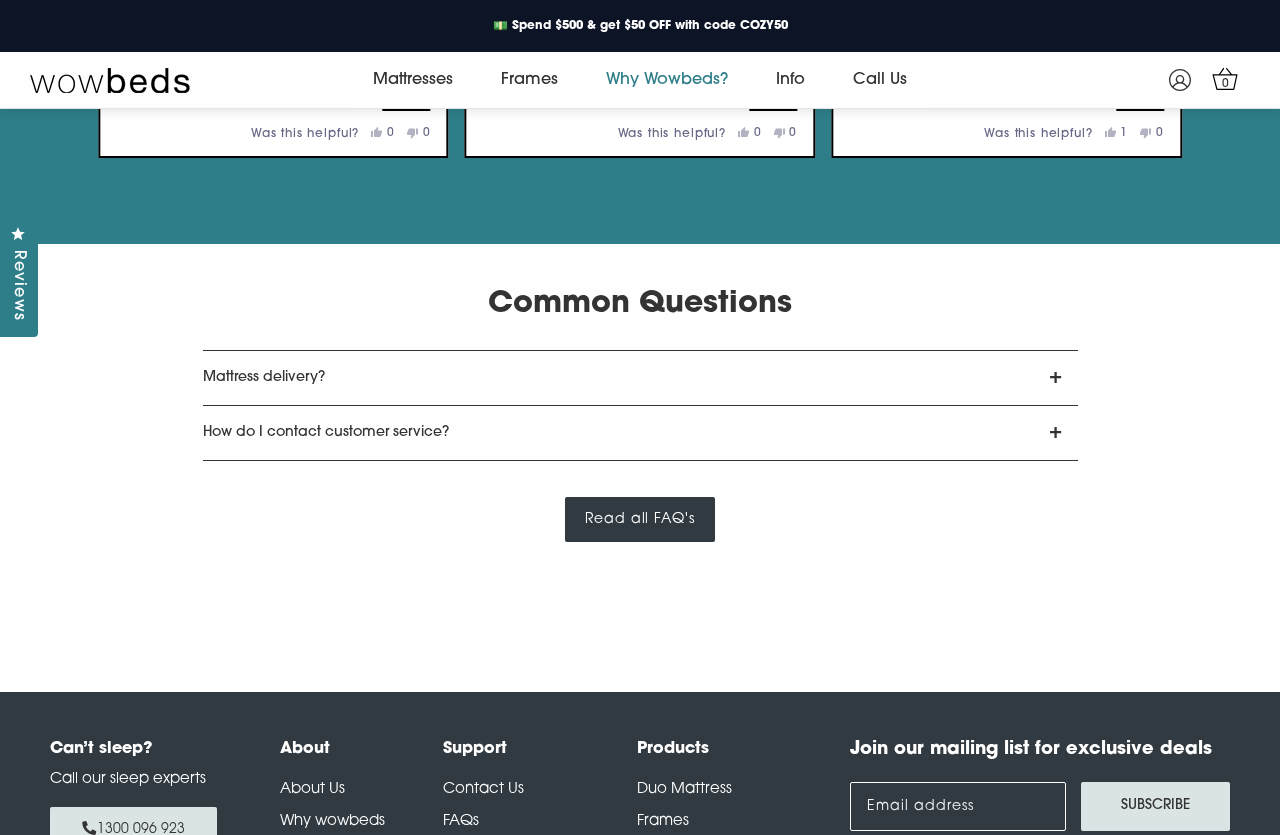 click on "Mattress delivery?" at bounding box center (640, 378) 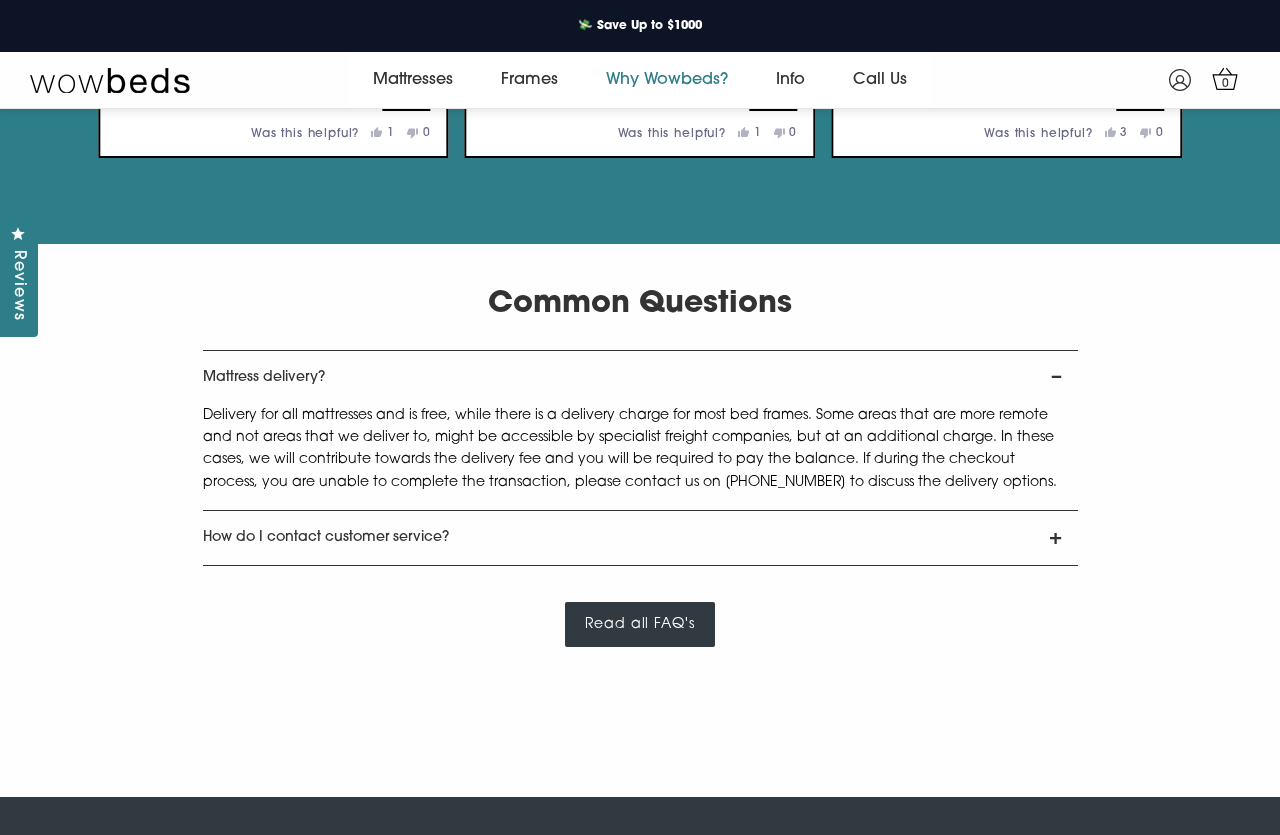 click on "How do I contact customer service?" at bounding box center [640, 538] 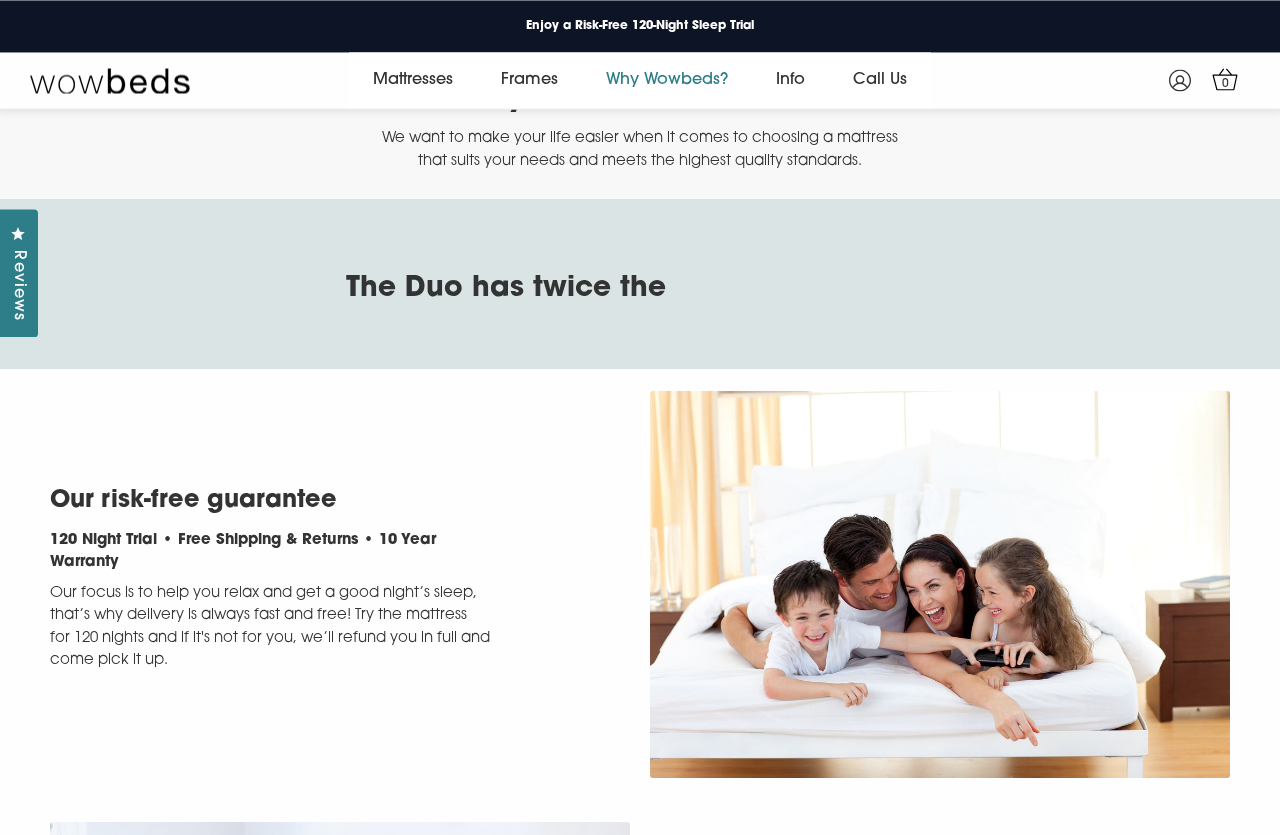 scroll, scrollTop: 0, scrollLeft: 0, axis: both 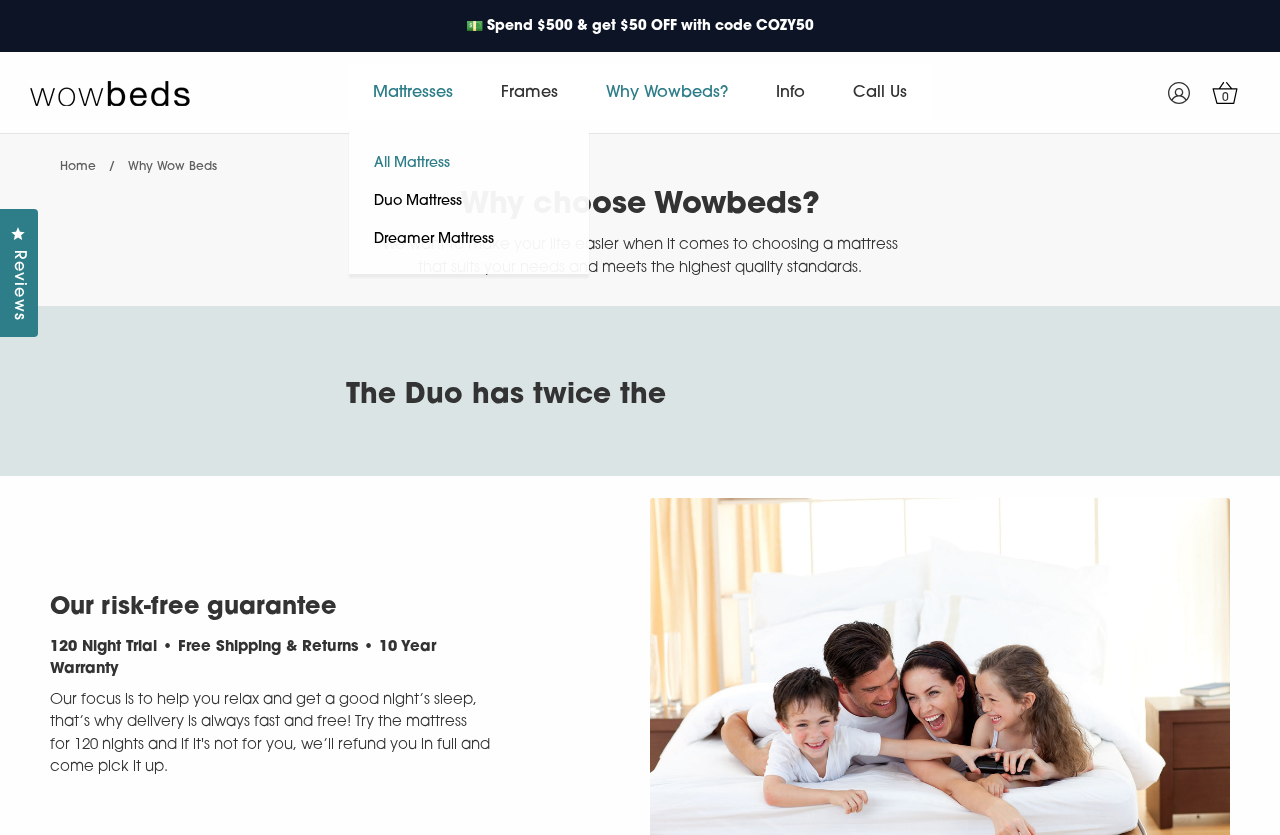 click on "All Mattress" at bounding box center (412, 164) 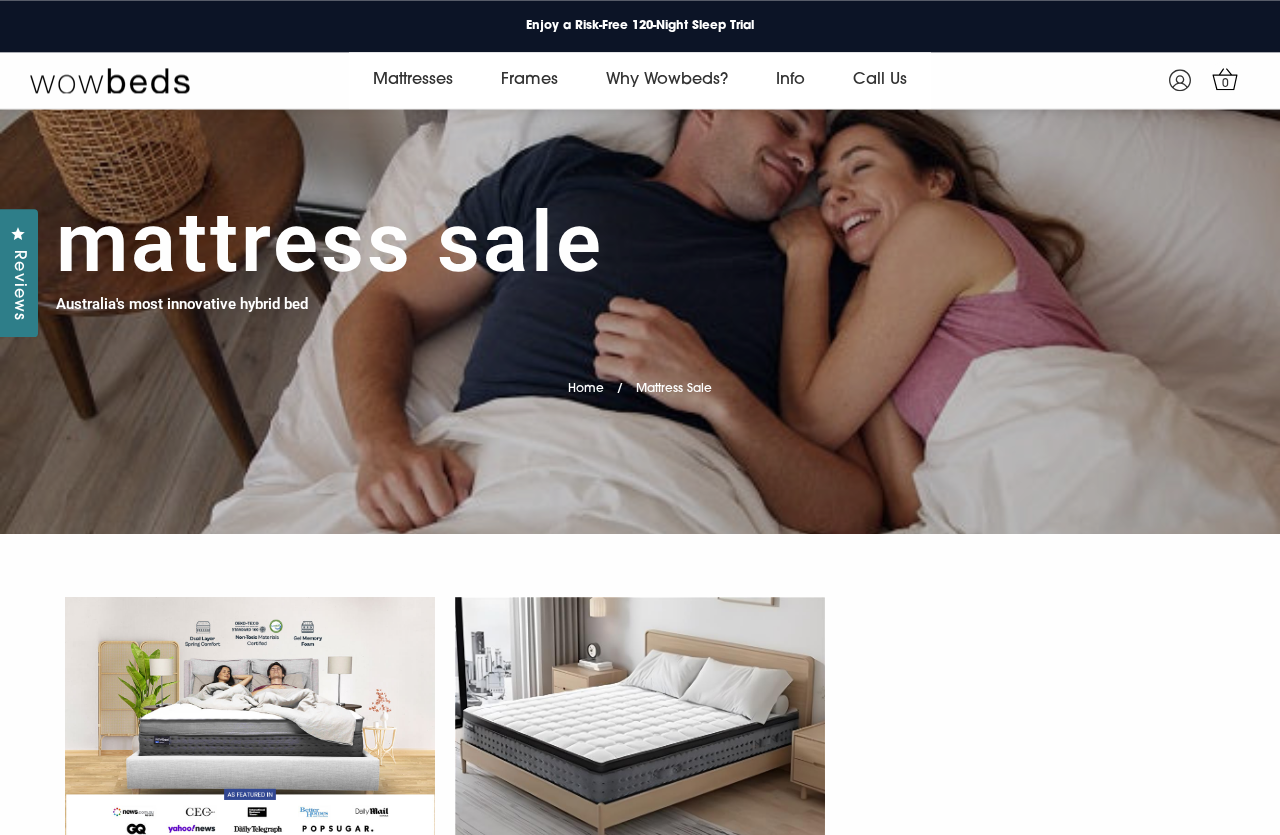scroll, scrollTop: 0, scrollLeft: 0, axis: both 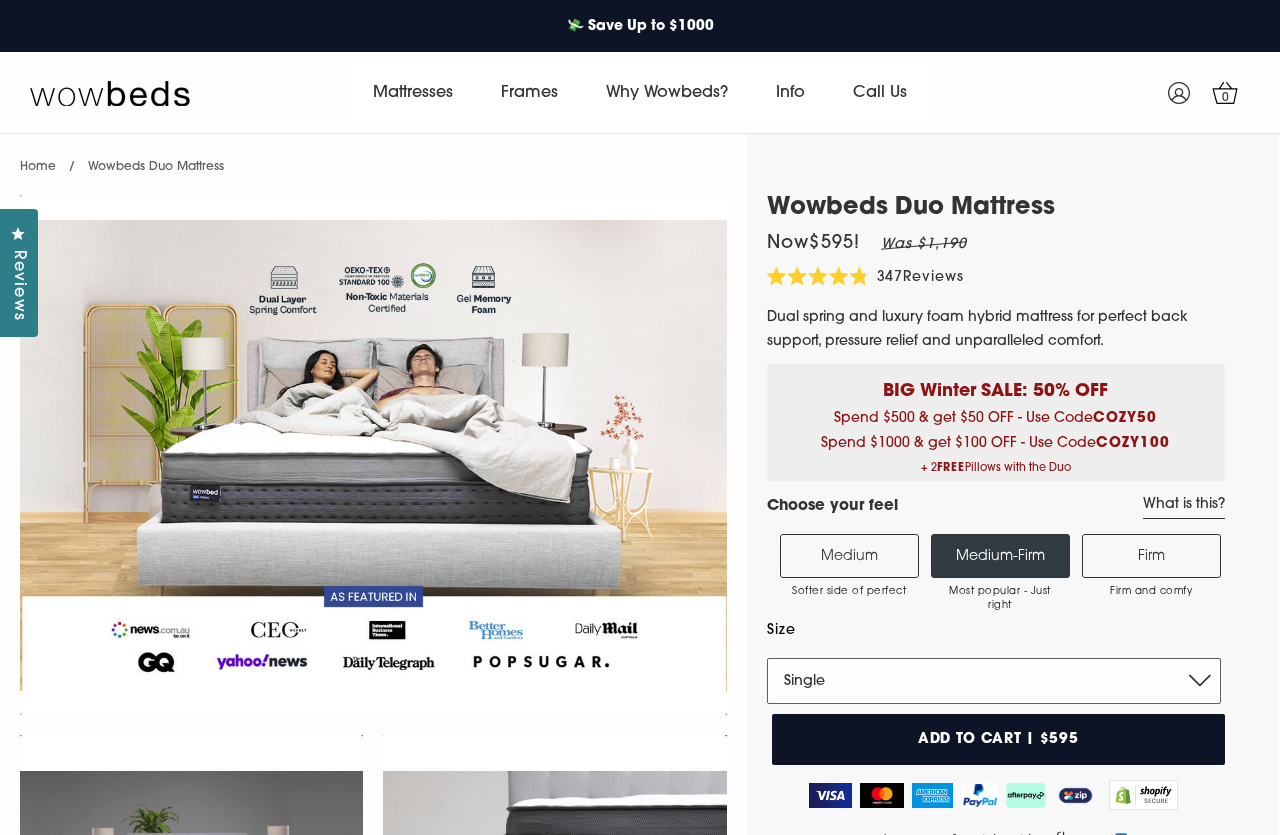 click on "Single King Single Double Queen King" at bounding box center [994, 681] 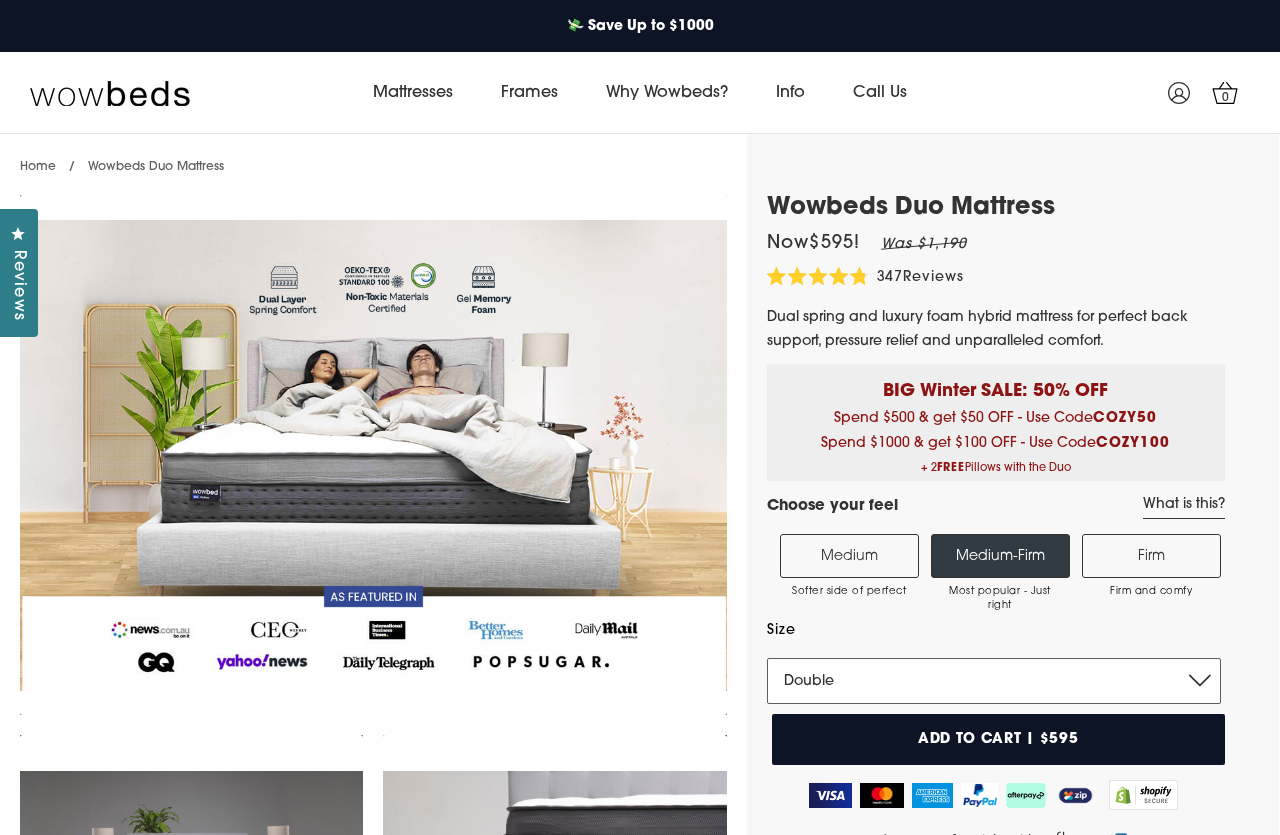 click on "Double" at bounding box center (0, 0) 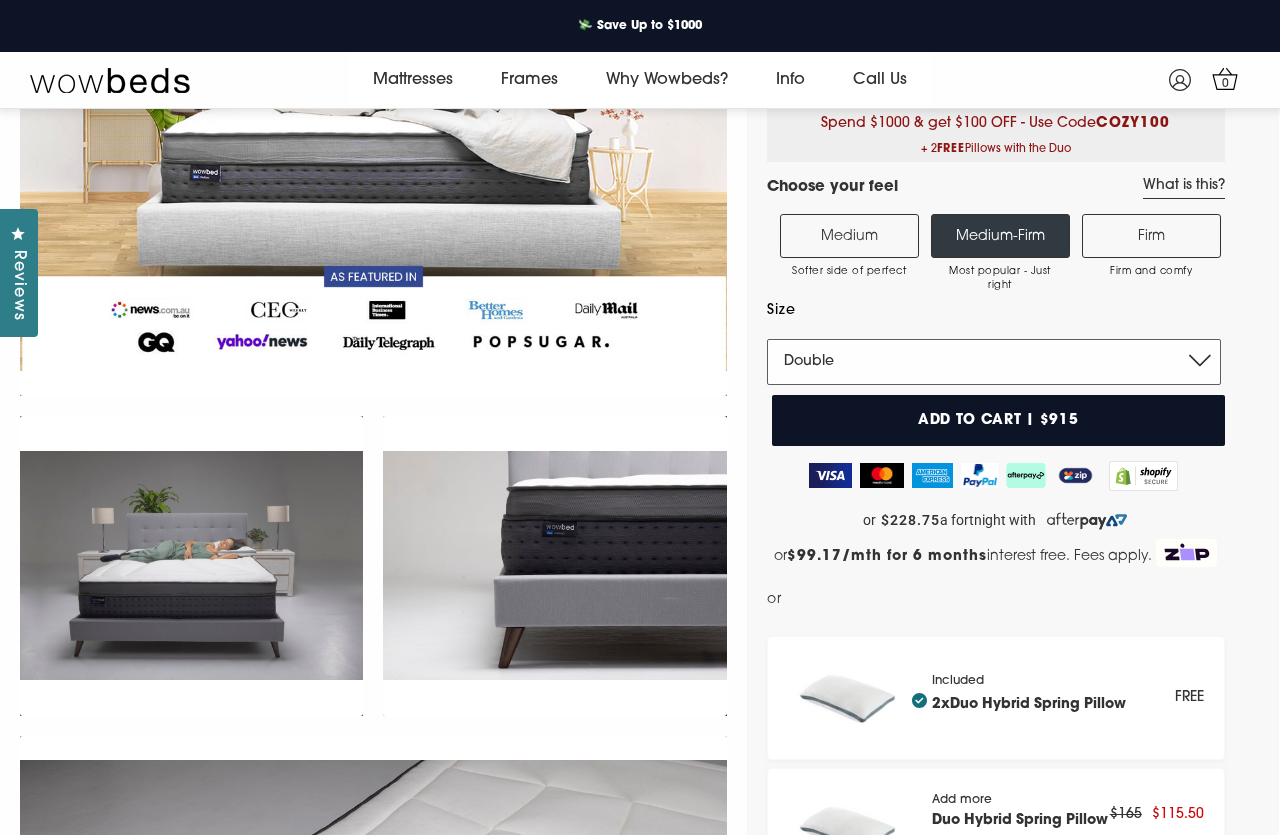 scroll, scrollTop: 293, scrollLeft: 0, axis: vertical 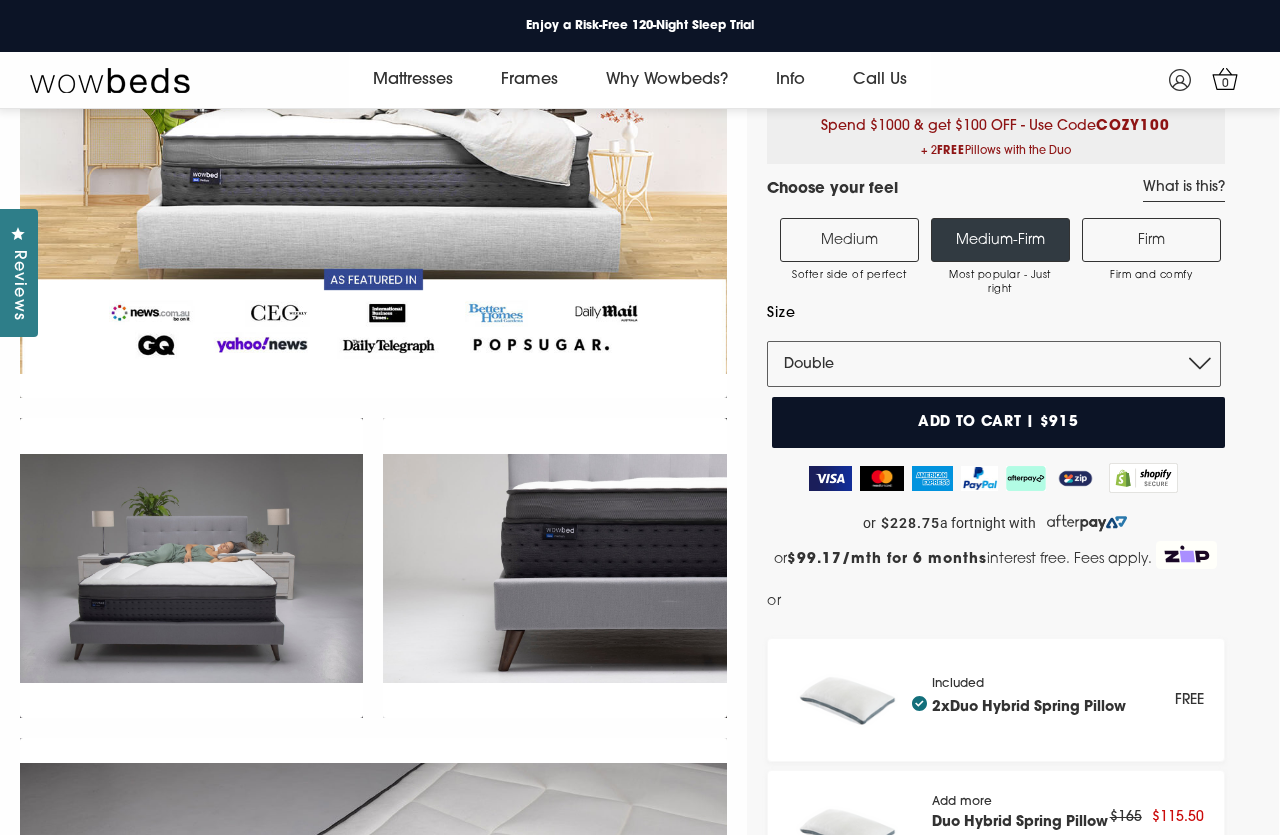 click on "Add to cart | $915" at bounding box center [998, 422] 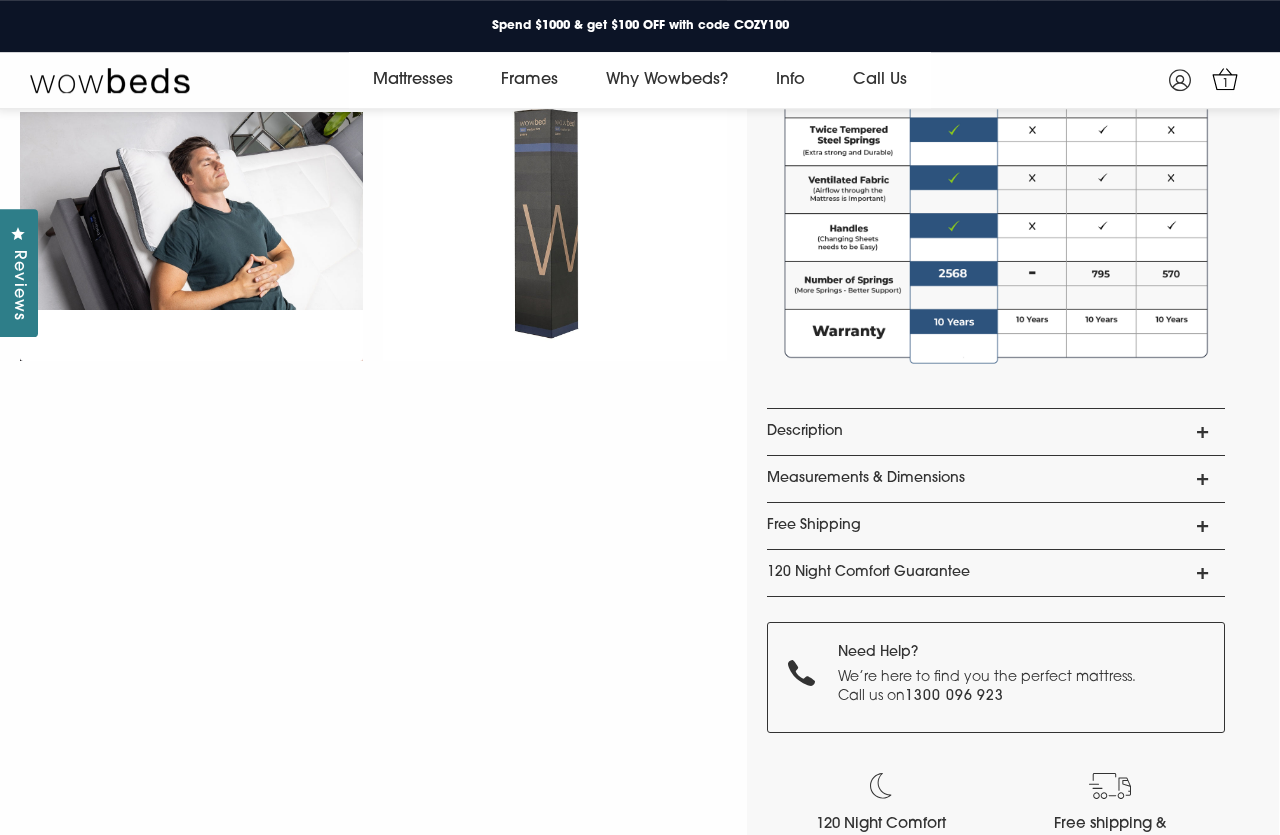 scroll, scrollTop: 1517, scrollLeft: 0, axis: vertical 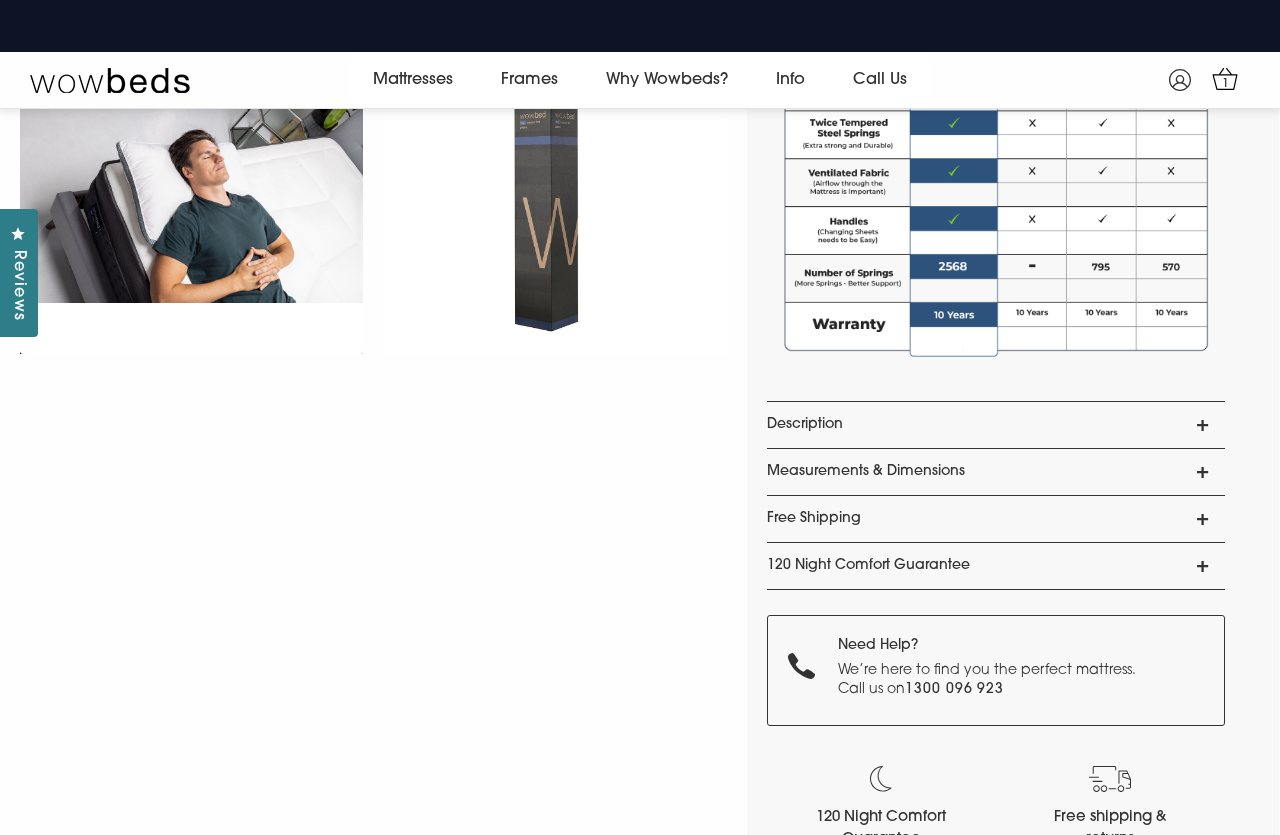 click on "Measurements & Dimensions" at bounding box center (996, 472) 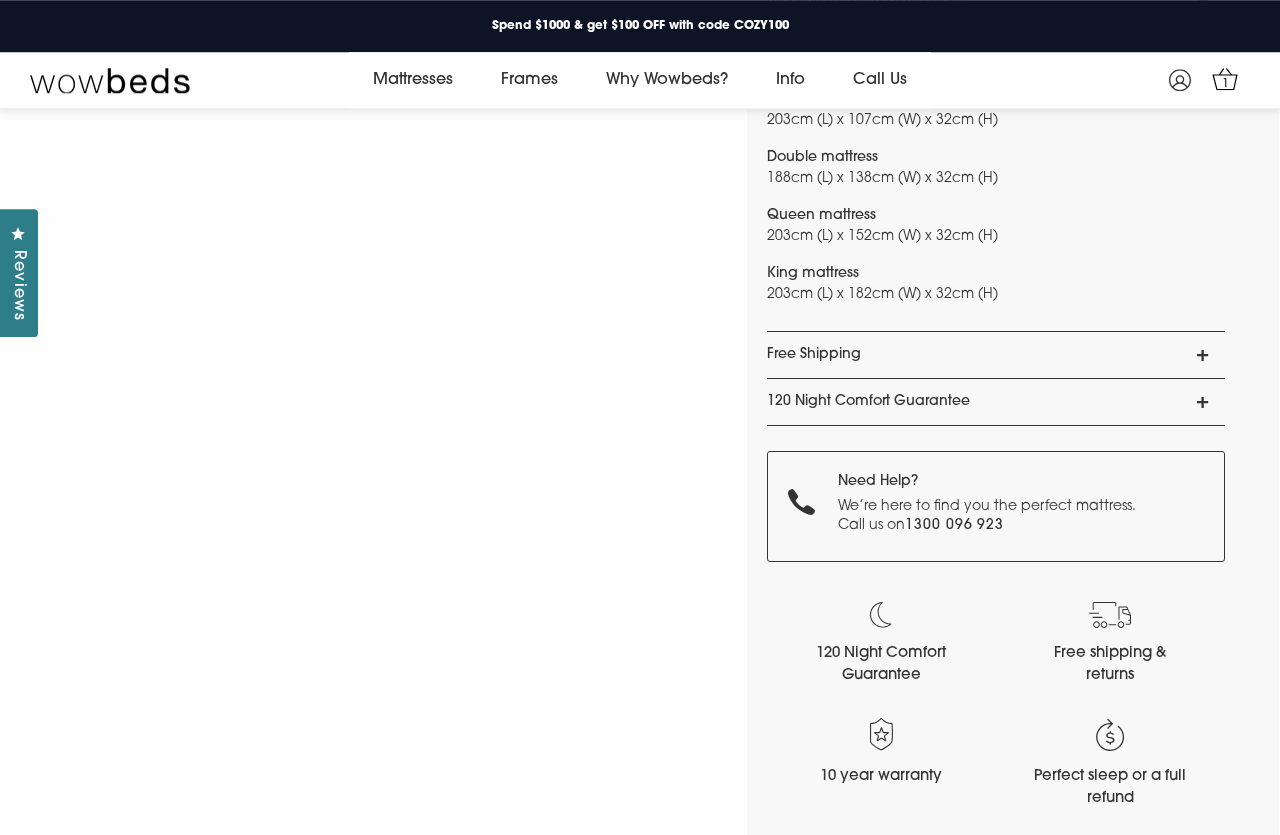 scroll, scrollTop: 2027, scrollLeft: 0, axis: vertical 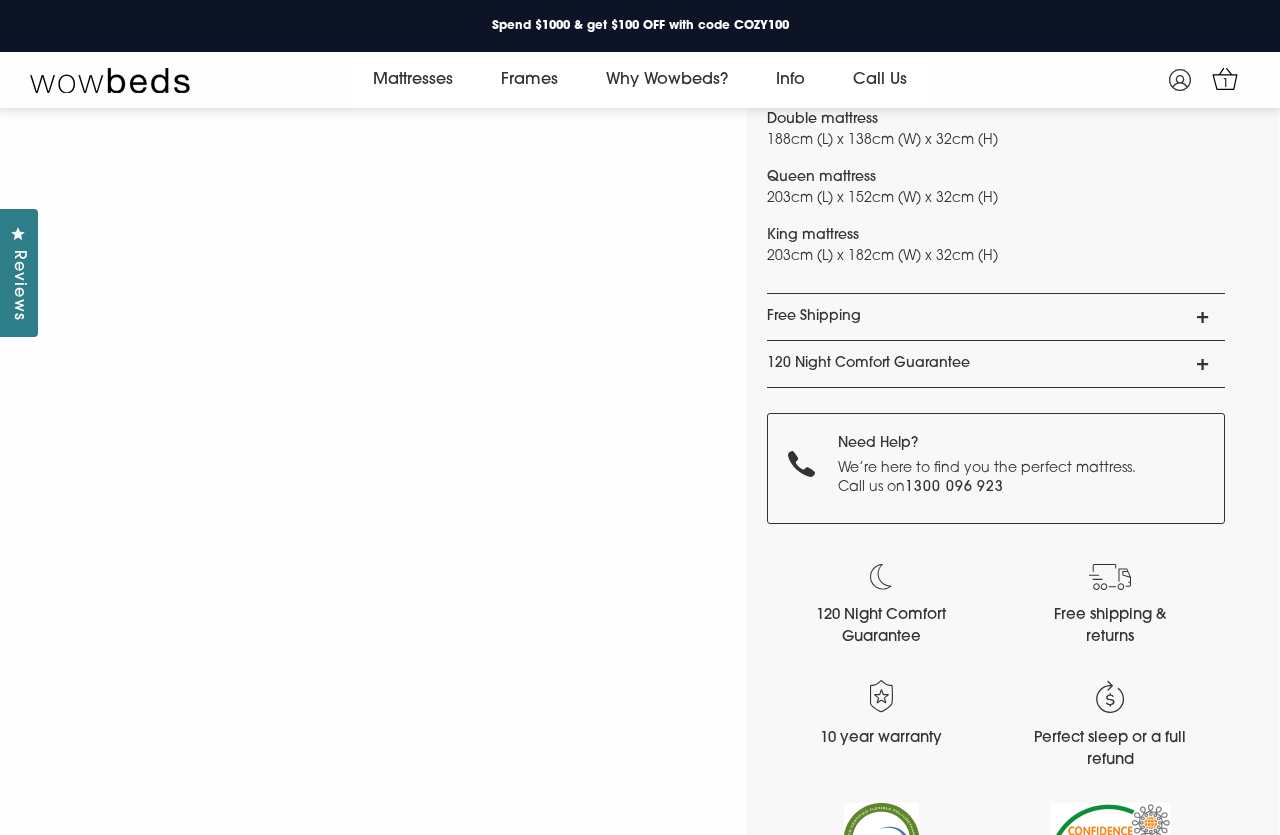click on "Free Shipping" at bounding box center (996, 317) 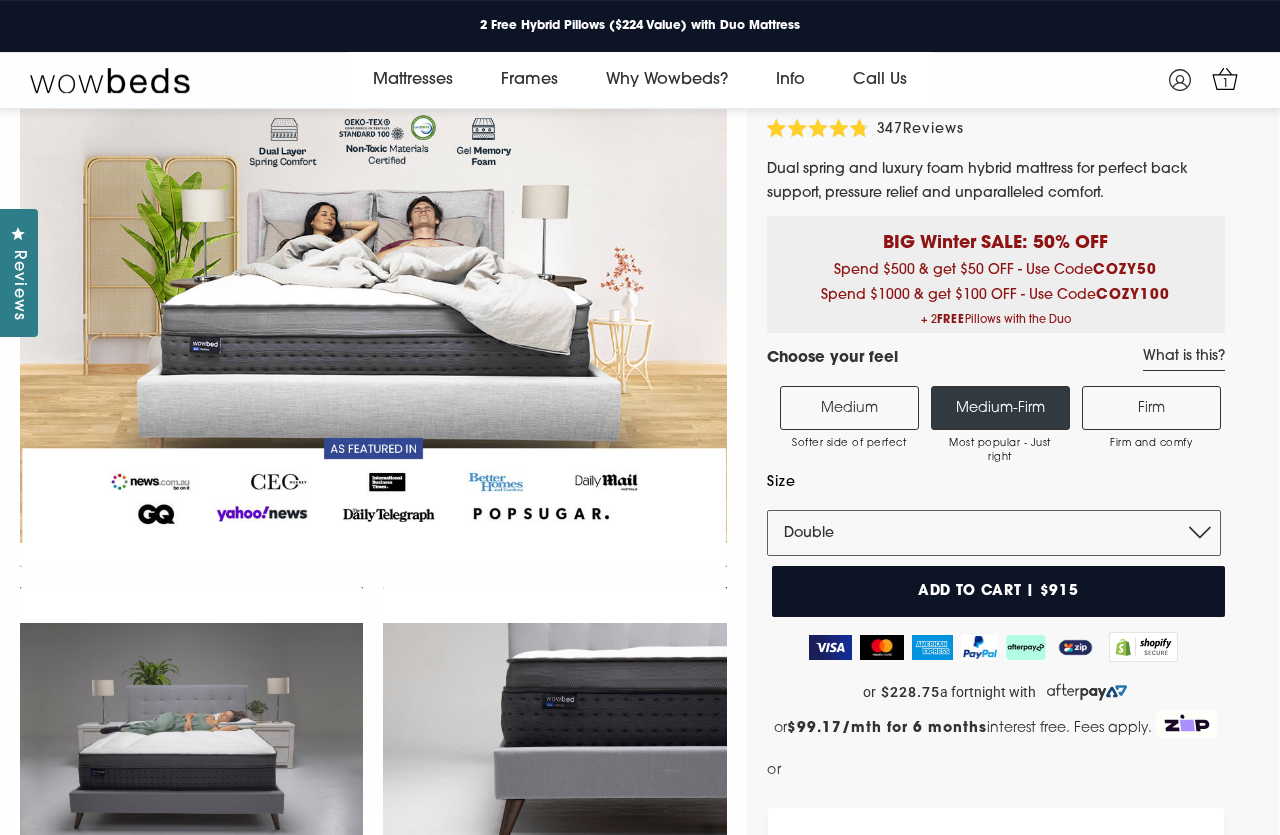 scroll, scrollTop: 89, scrollLeft: 0, axis: vertical 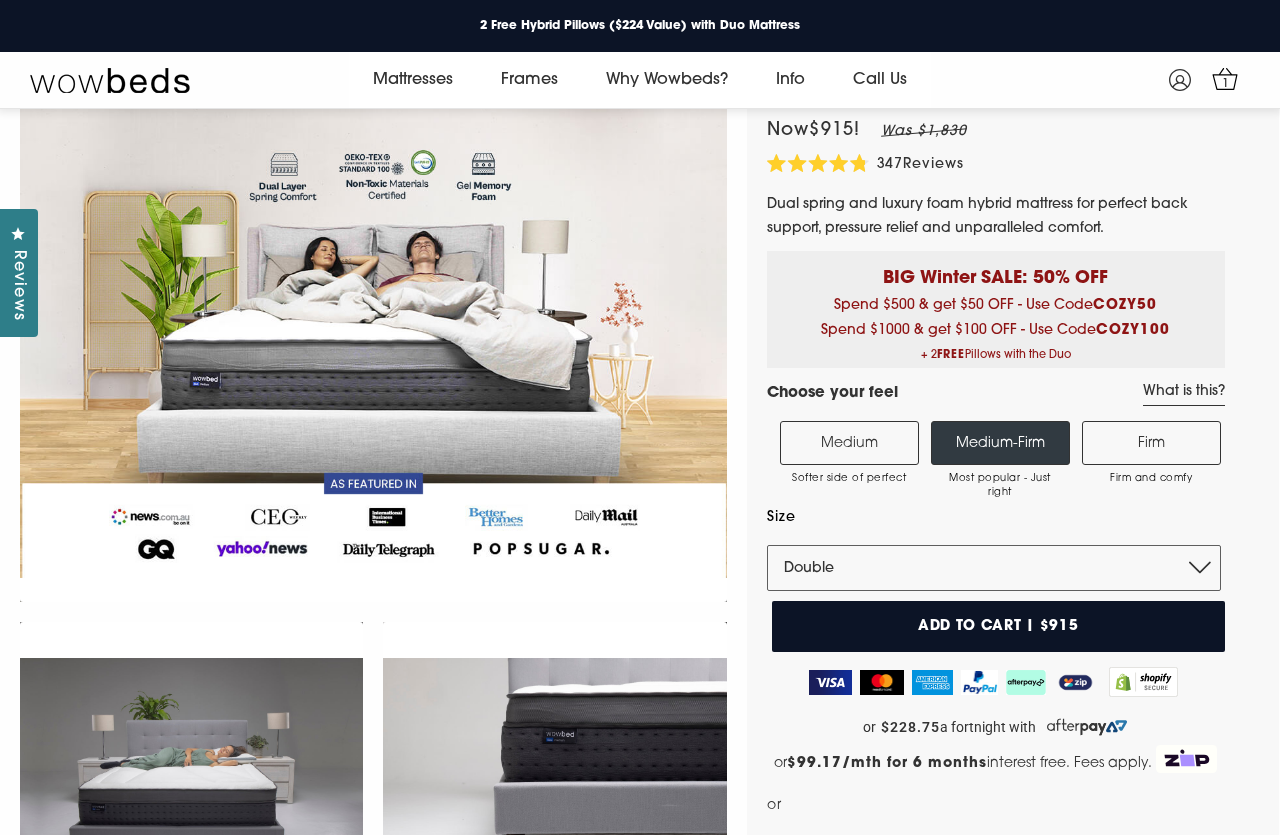 click on "Medium
Softer side of perfect" at bounding box center (849, 443) 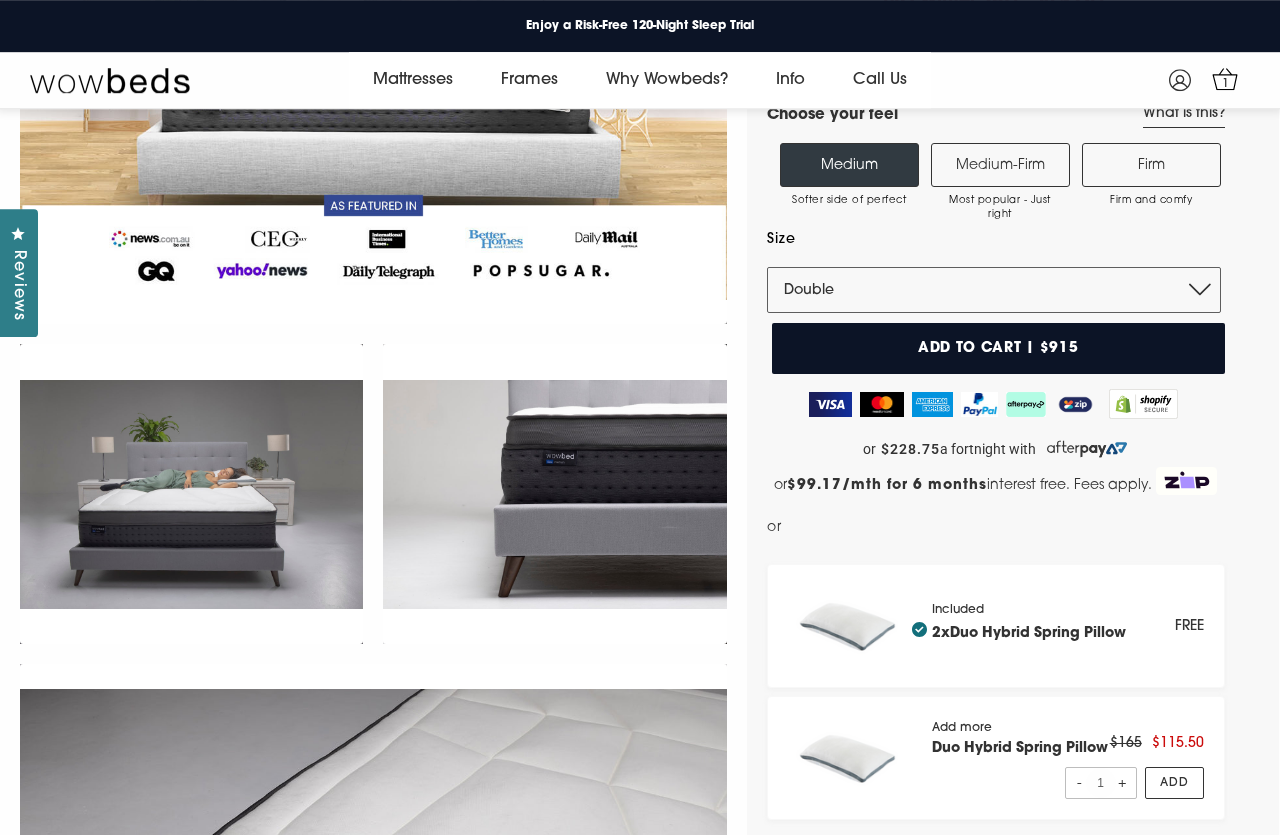 scroll, scrollTop: 408, scrollLeft: 0, axis: vertical 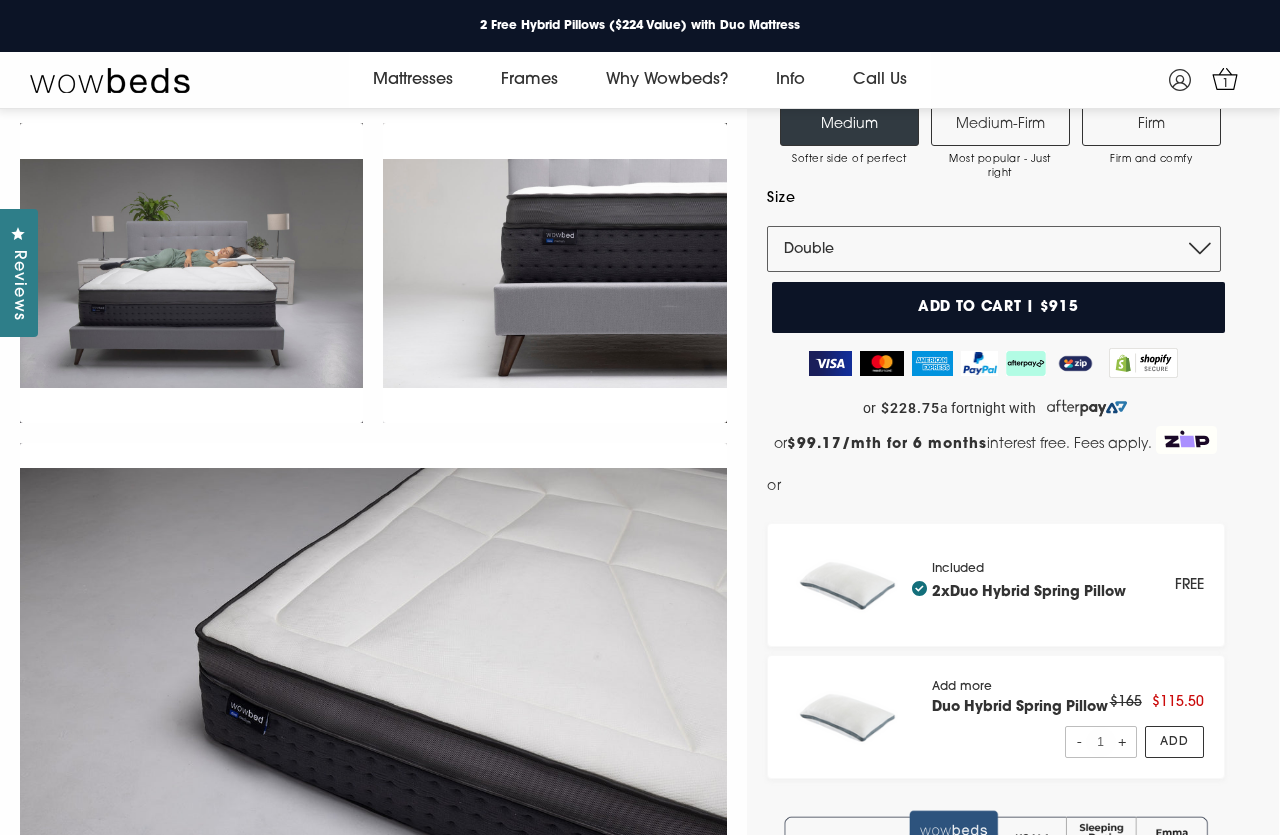 click on "Add to cart | $915" at bounding box center (998, 307) 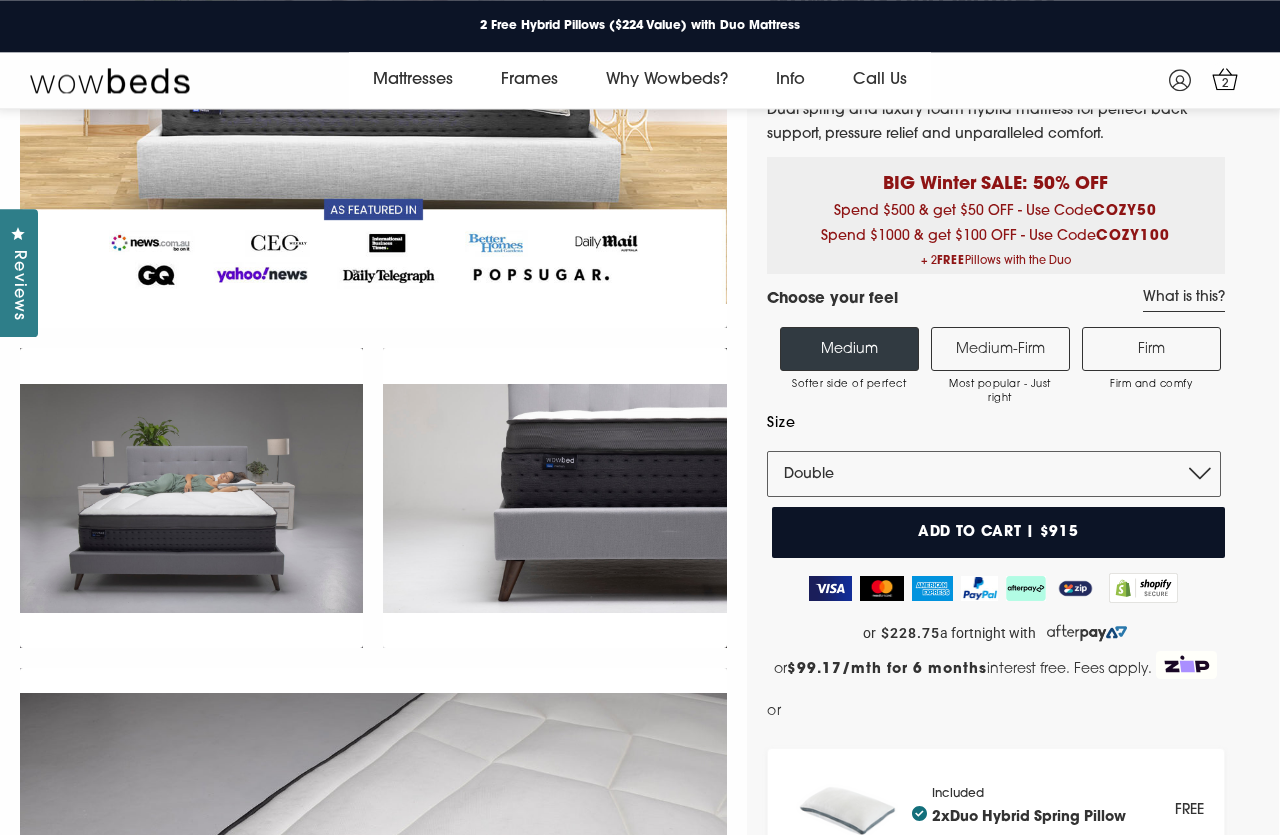 scroll, scrollTop: 204, scrollLeft: 0, axis: vertical 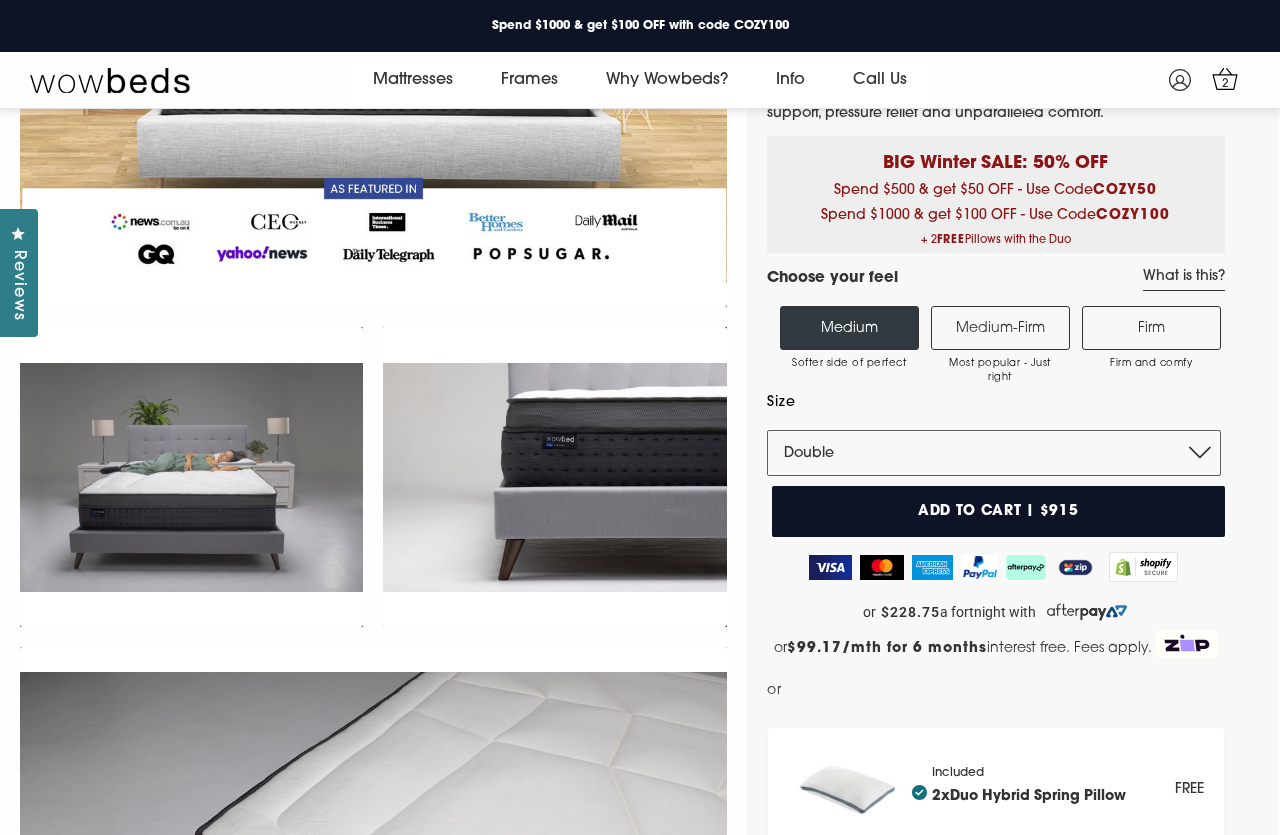 click at bounding box center [830, 567] 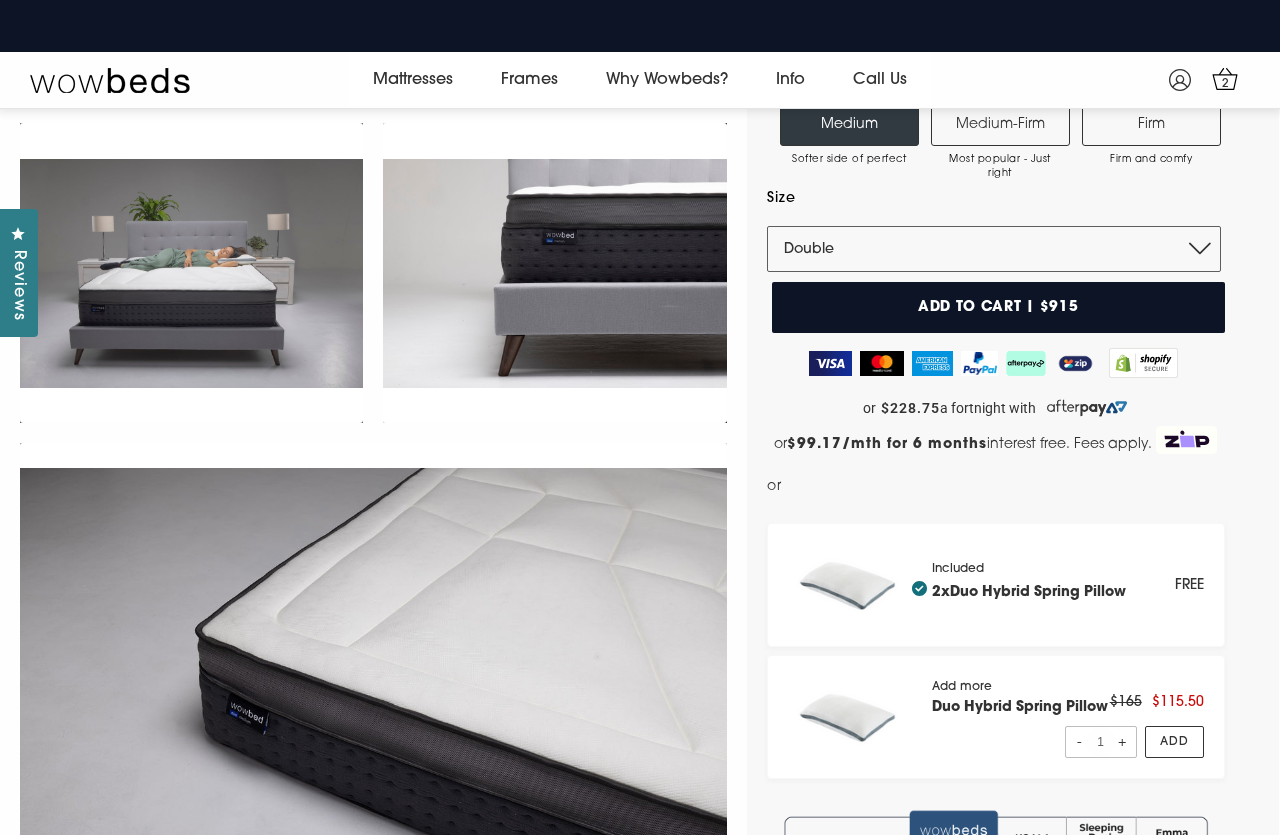 scroll, scrollTop: 0, scrollLeft: 0, axis: both 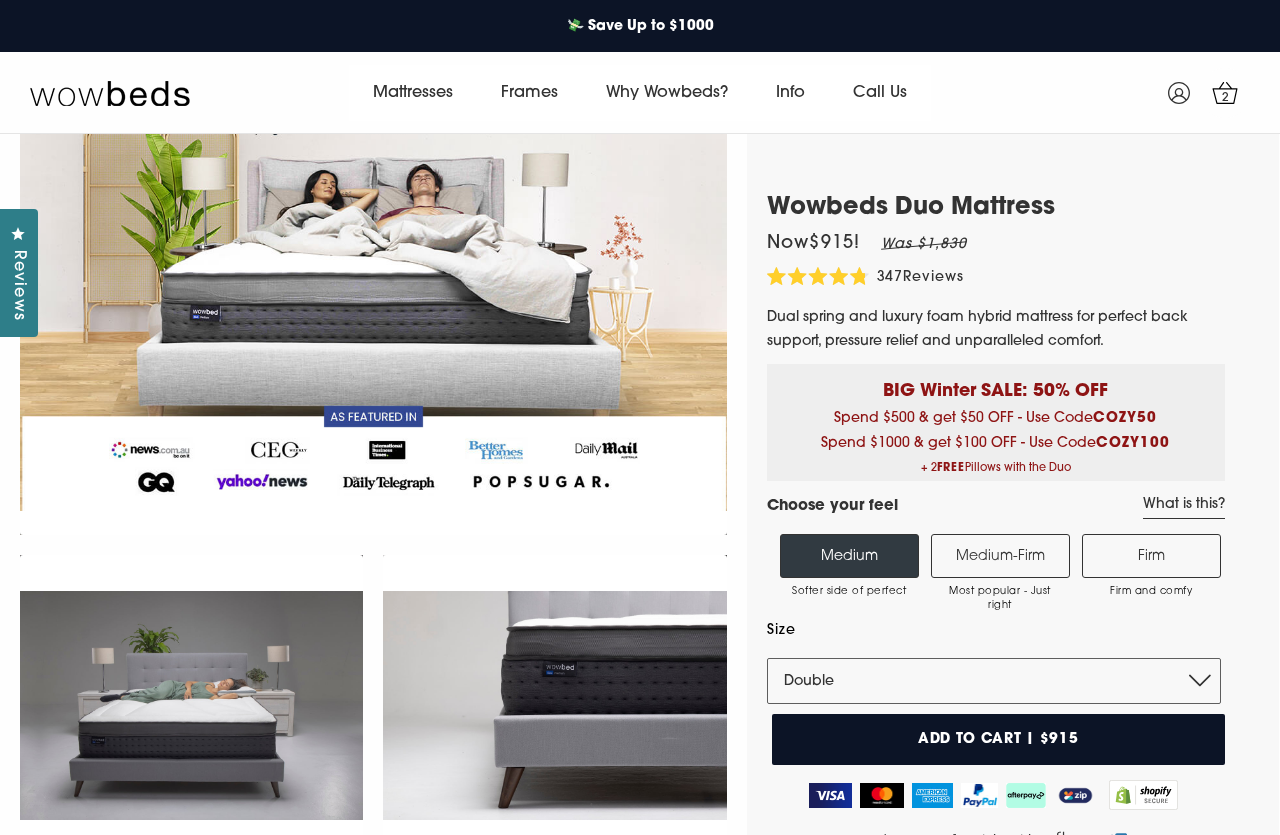 click on "Medium
Softer side of perfect" at bounding box center [849, 556] 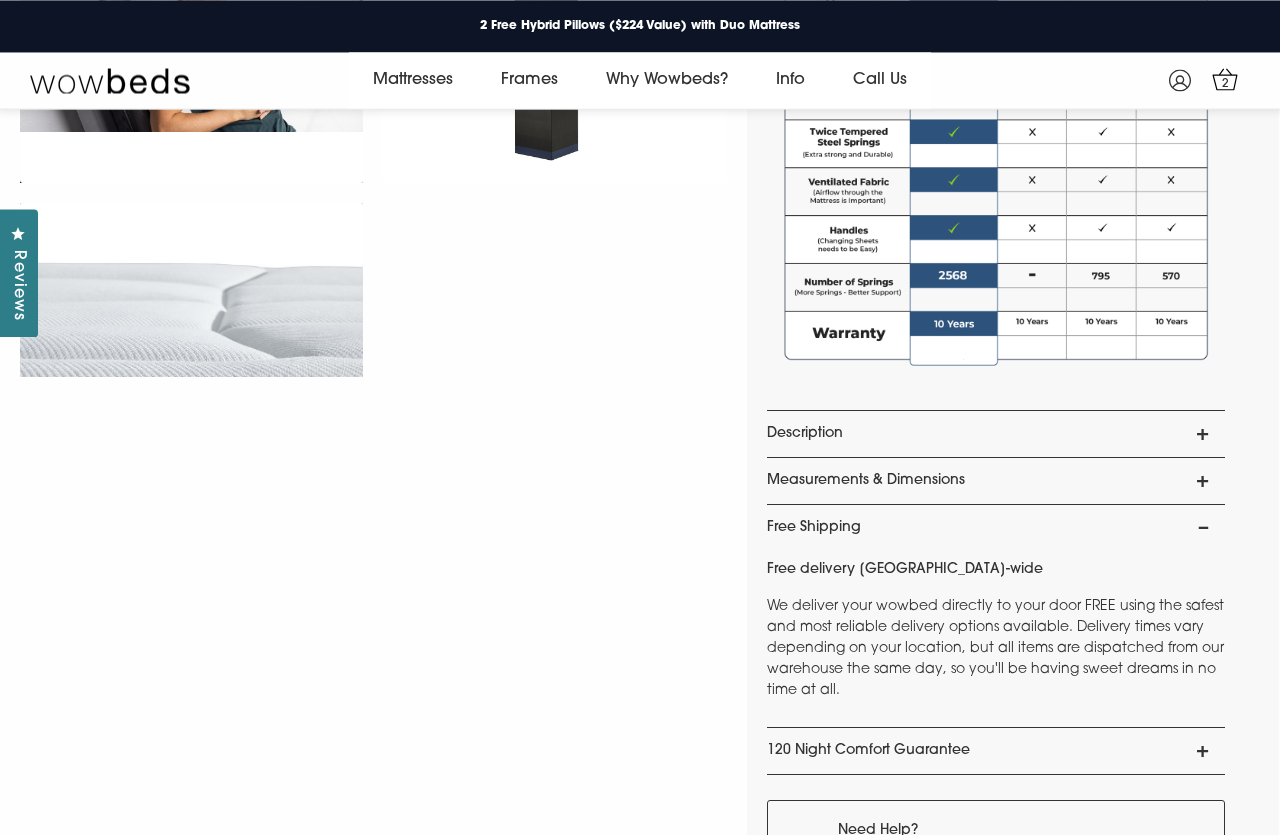 scroll, scrollTop: 1530, scrollLeft: 0, axis: vertical 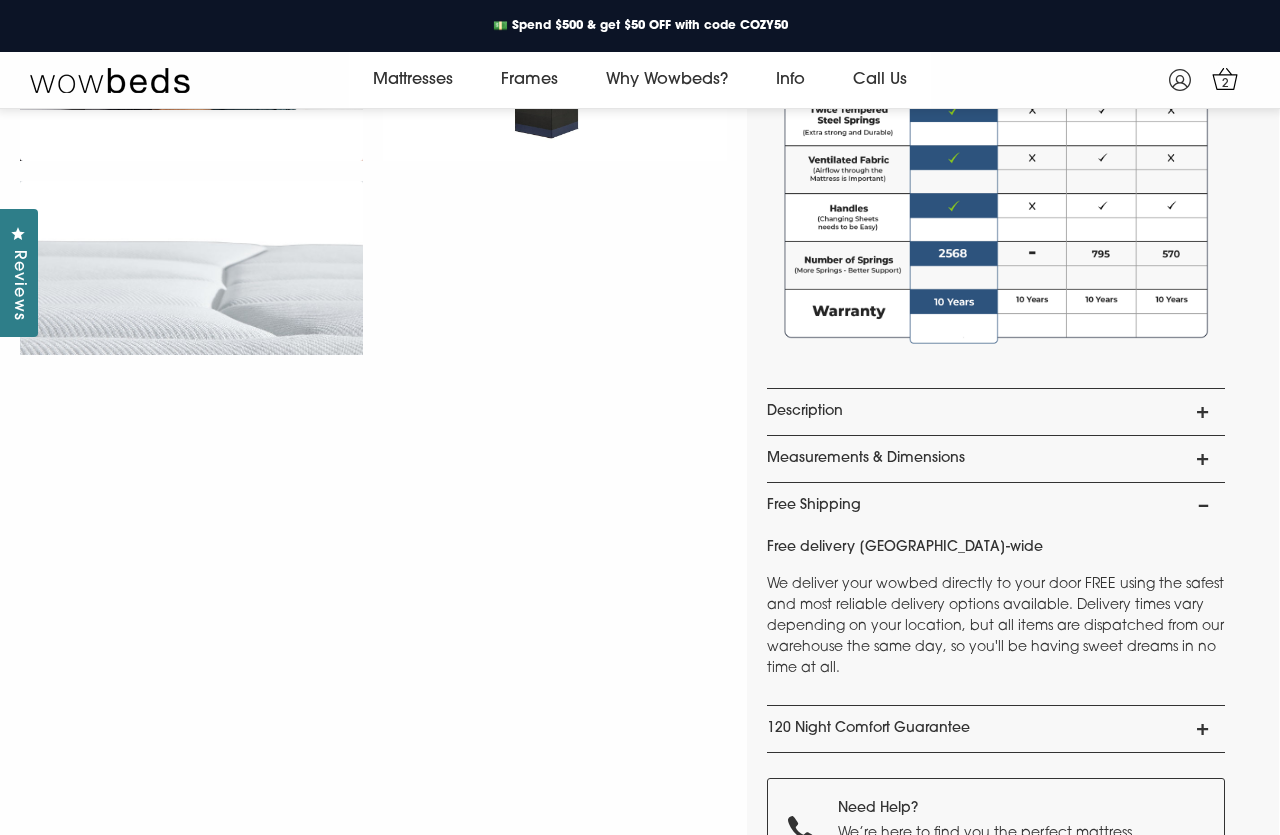 click on "We deliver your wowbed directly to your door FREE using the safest and most reliable delivery options available. Delivery times vary depending on your location, but all items are dispatched from our warehouse the same day, so you'll be having sweet dreams in no time at all." at bounding box center [996, 626] 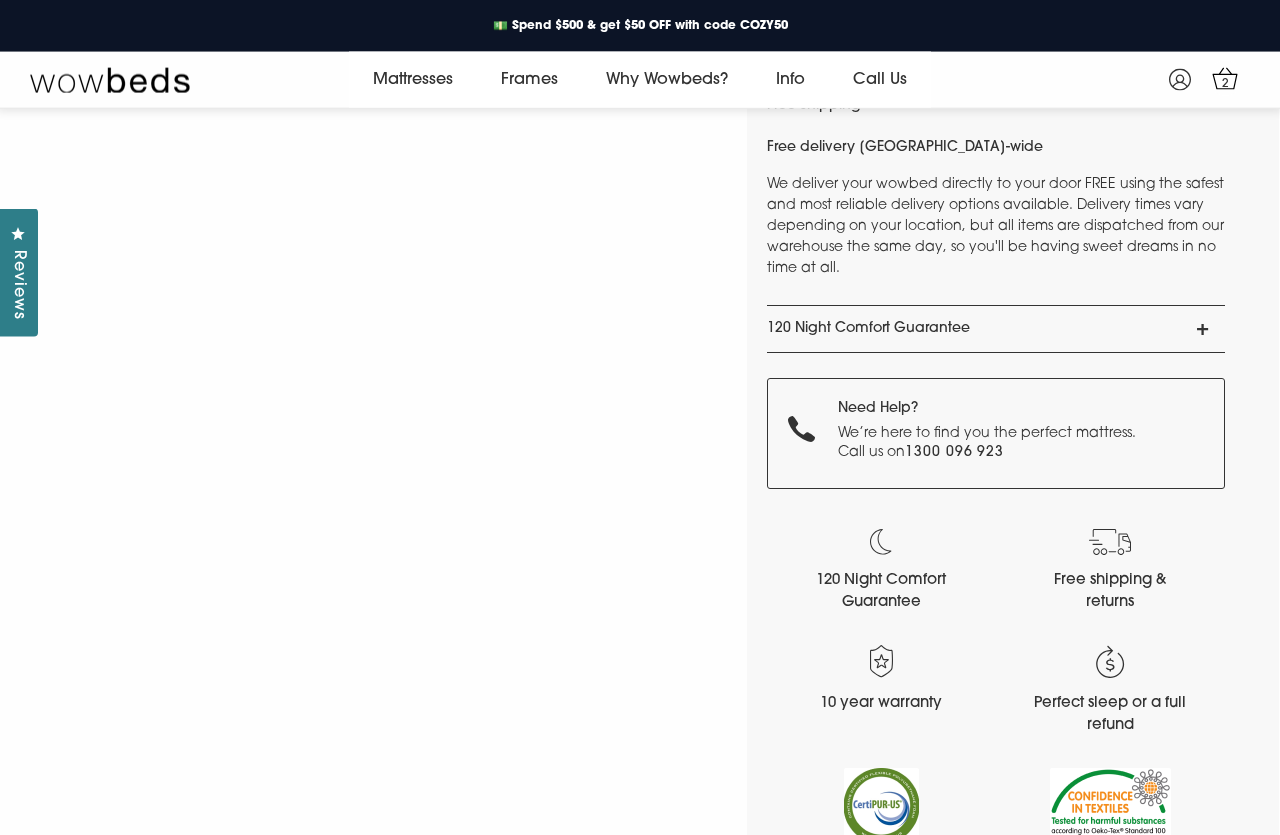 scroll, scrollTop: 1938, scrollLeft: 0, axis: vertical 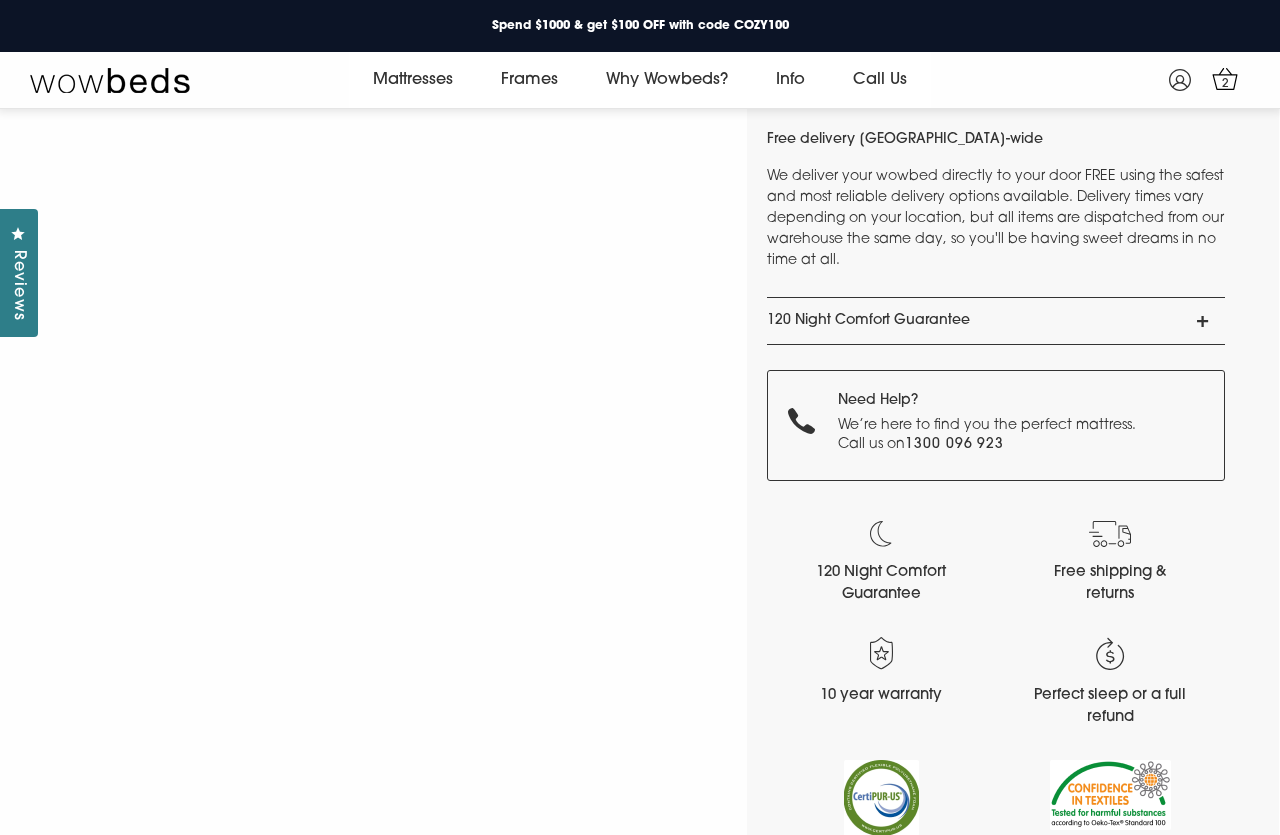 click on "Free shipping & returns" at bounding box center (1110, 564) 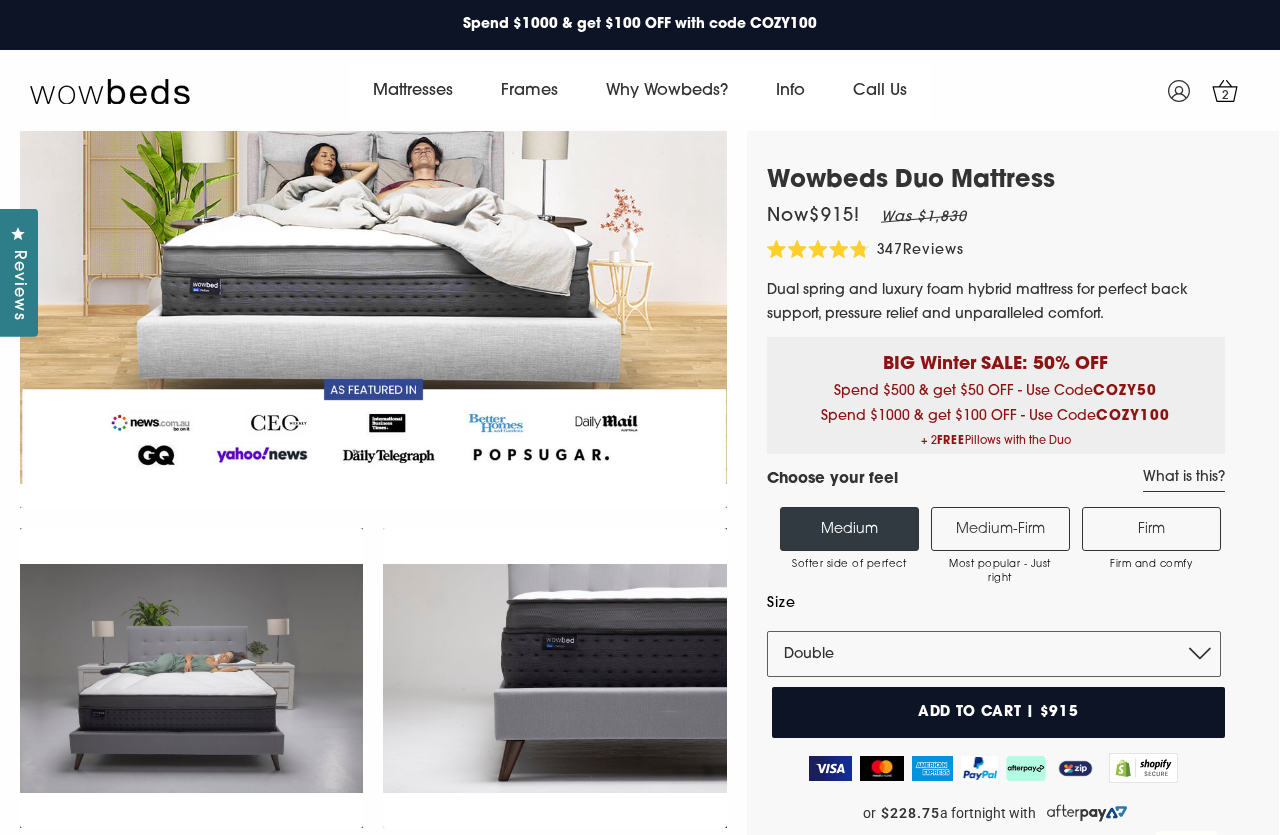scroll, scrollTop: 0, scrollLeft: 0, axis: both 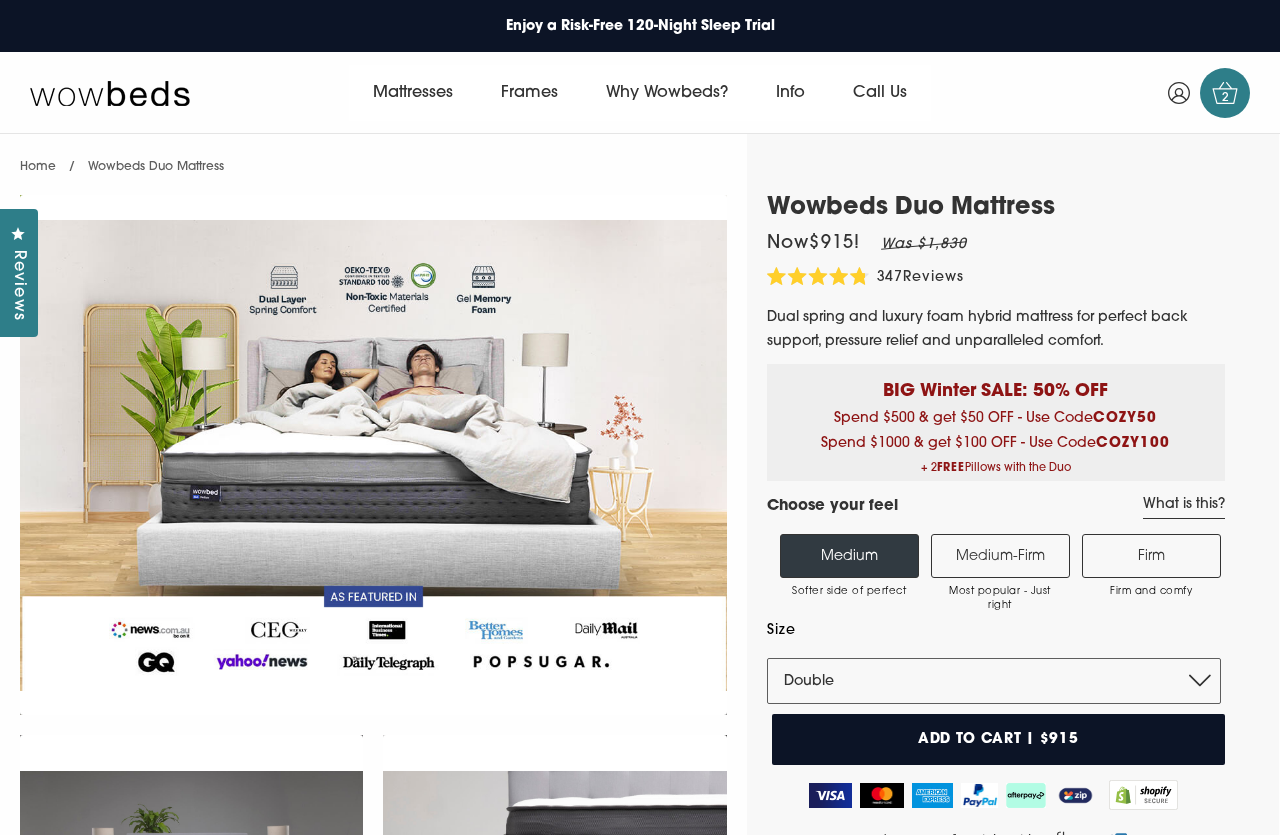 click on "2" at bounding box center [1226, 98] 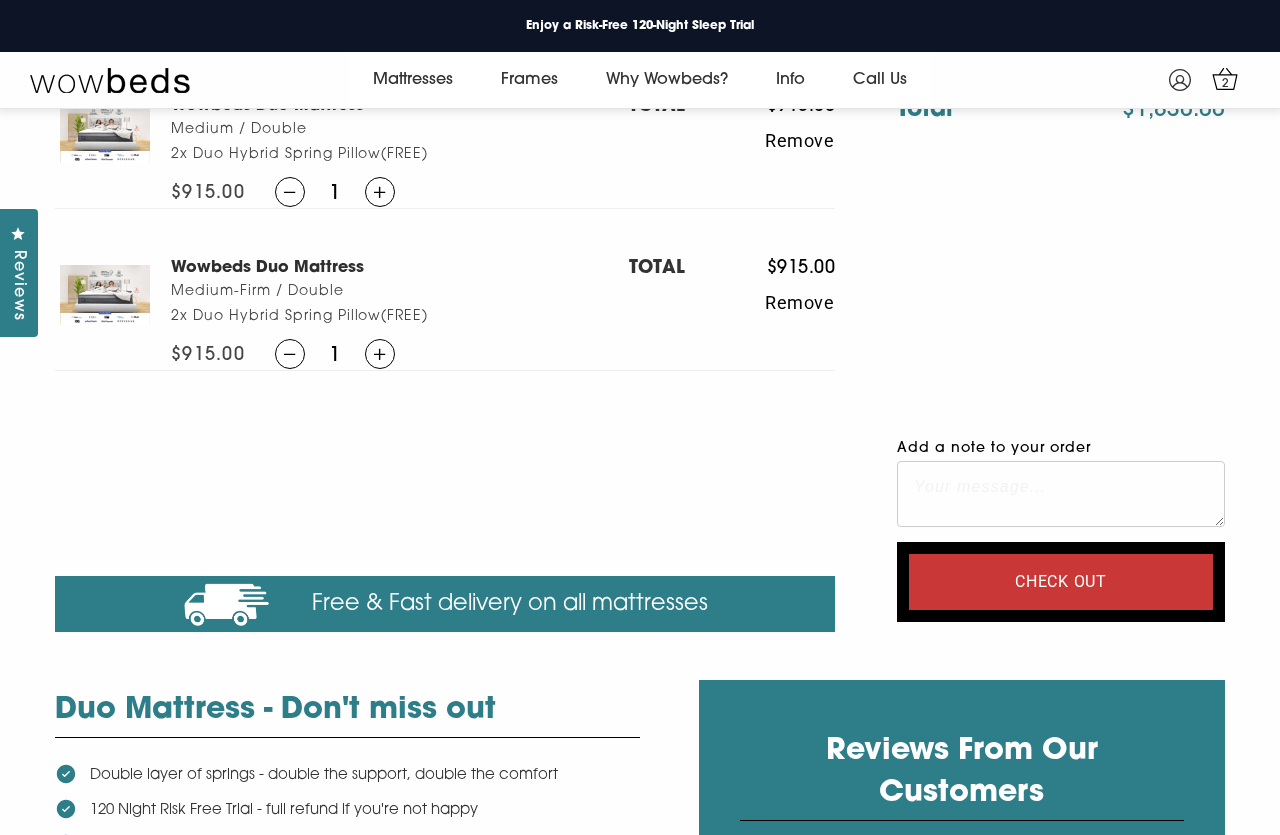 scroll, scrollTop: 0, scrollLeft: 0, axis: both 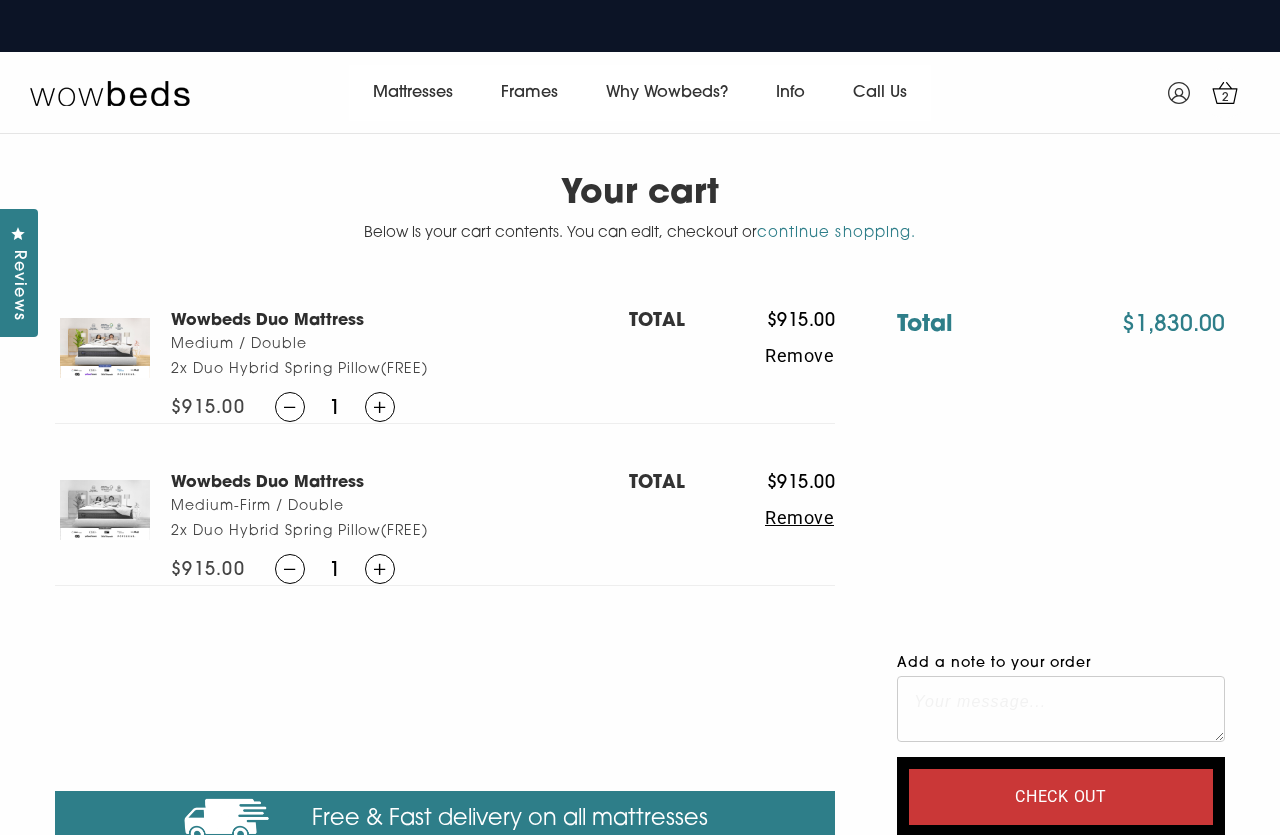 click on "Remove" at bounding box center (760, 518) 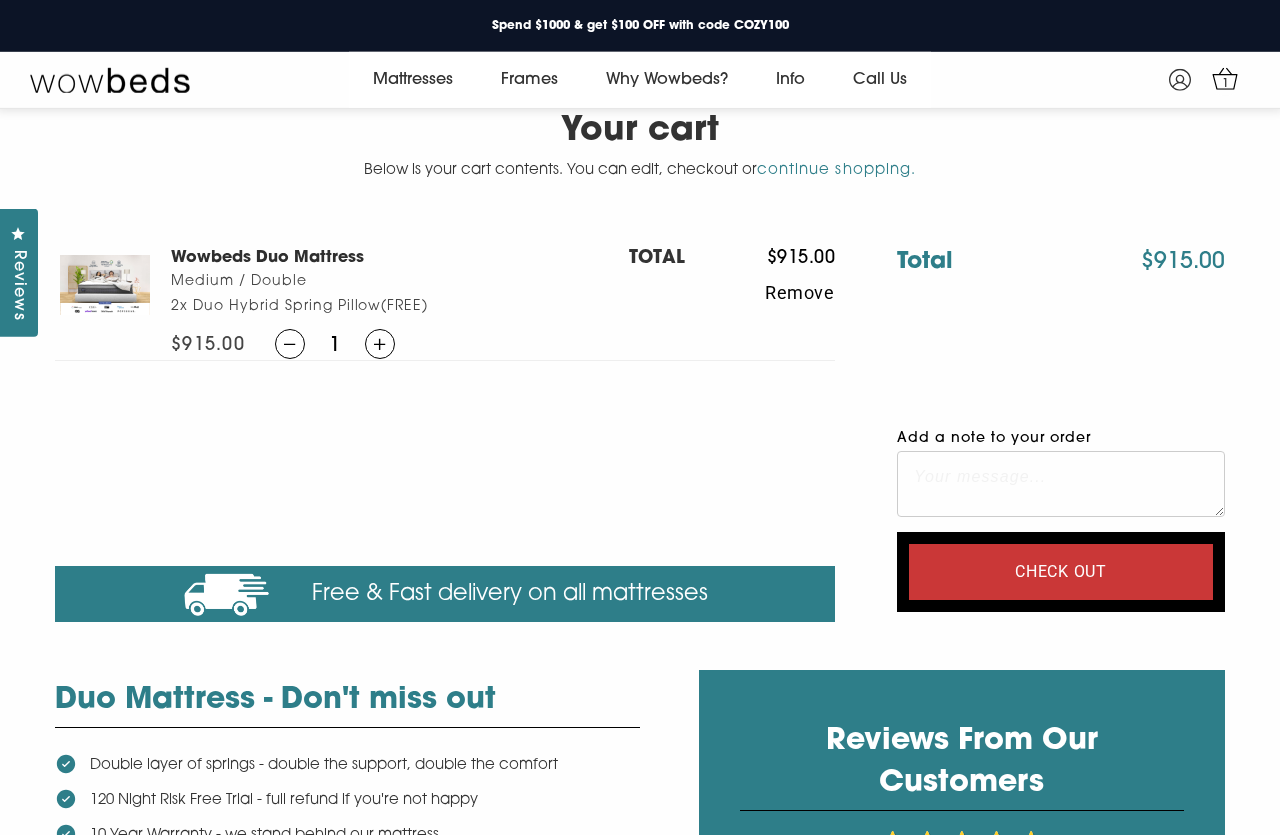 scroll, scrollTop: 0, scrollLeft: 0, axis: both 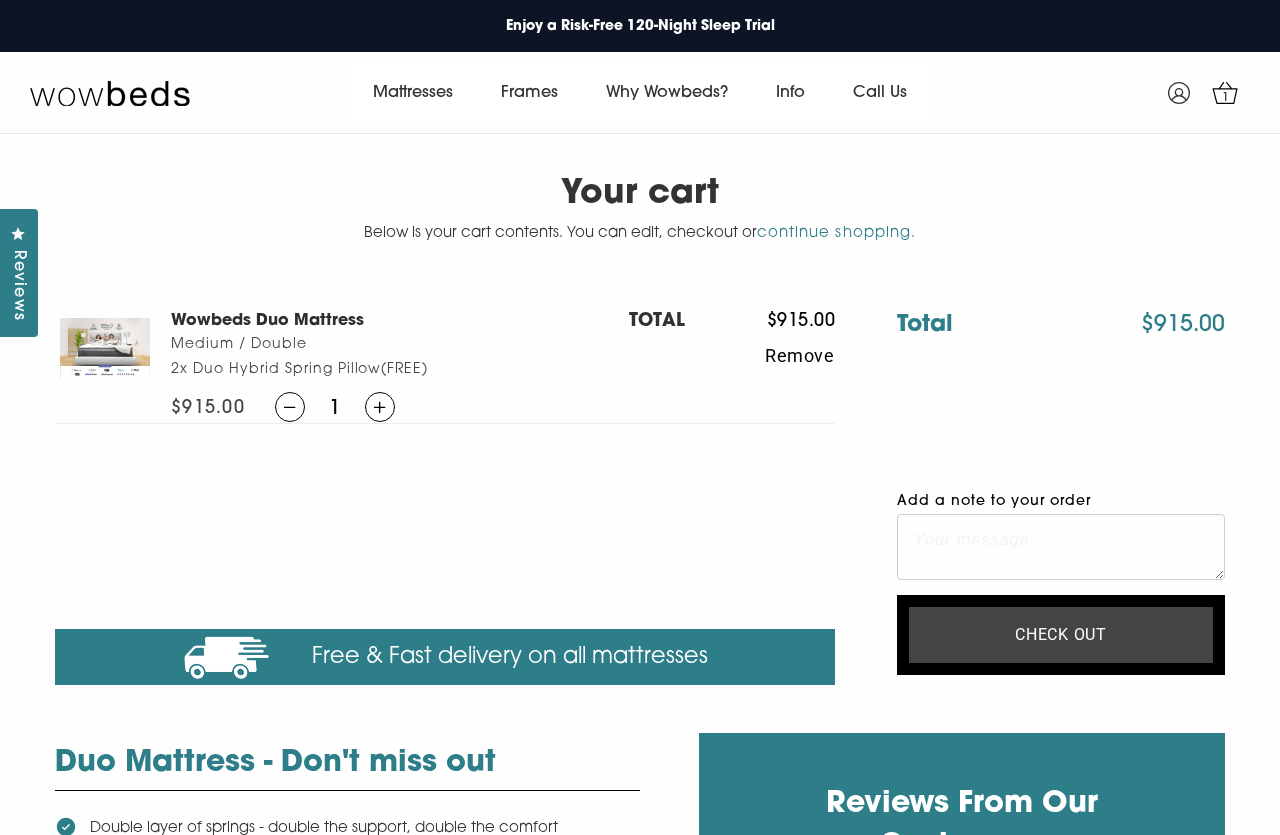 click on "Check out" at bounding box center [1061, 635] 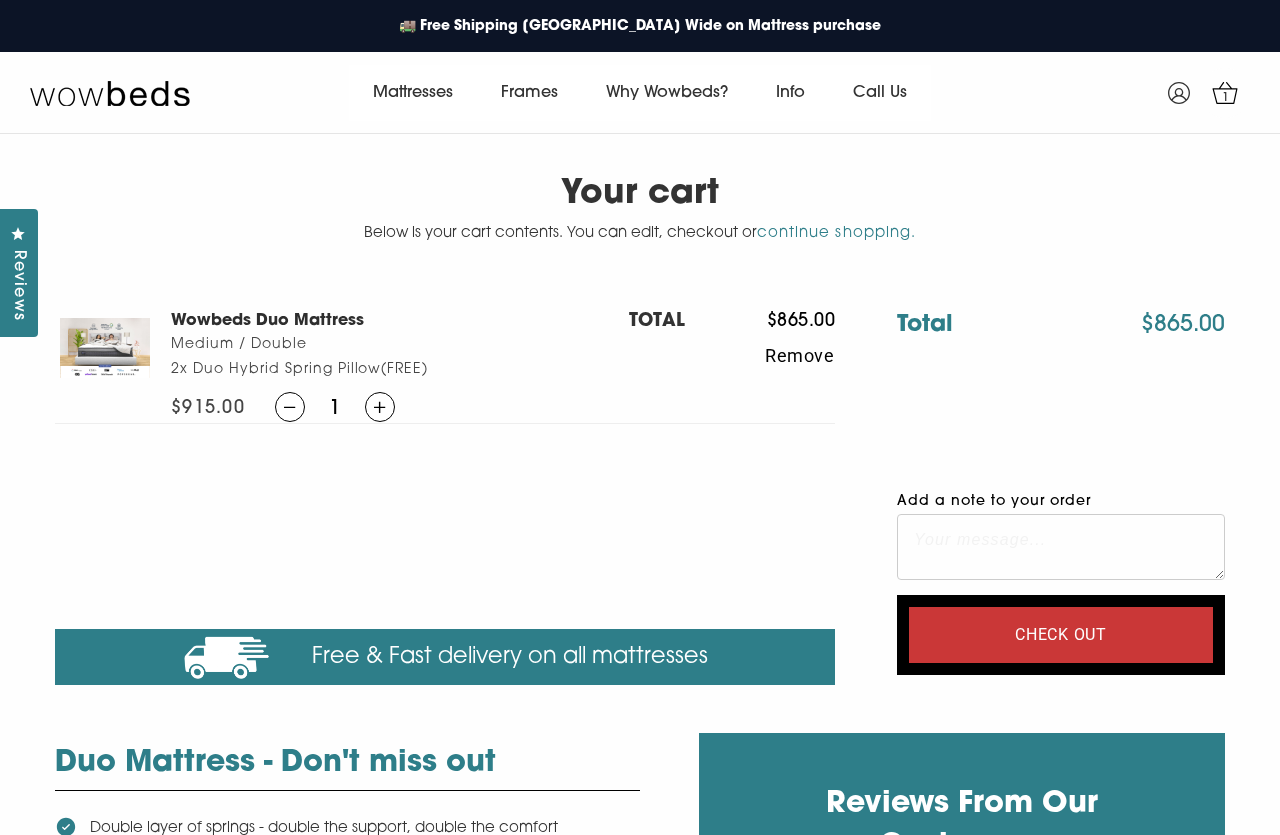 scroll, scrollTop: 0, scrollLeft: 0, axis: both 